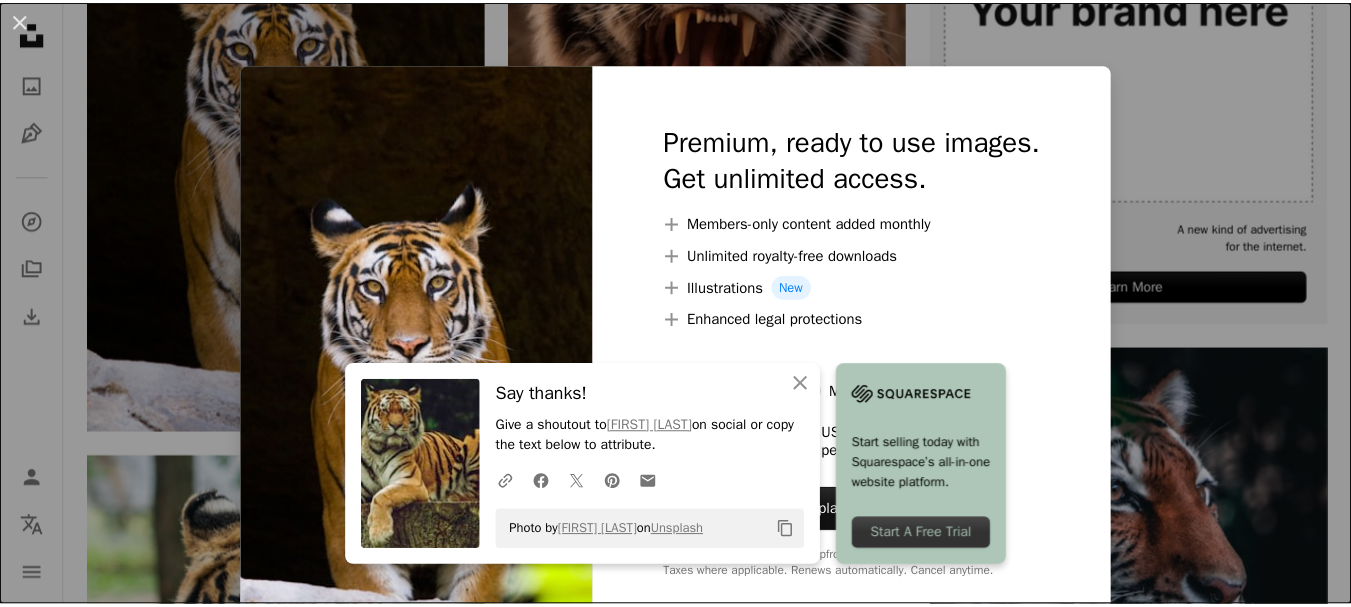scroll, scrollTop: 700, scrollLeft: 0, axis: vertical 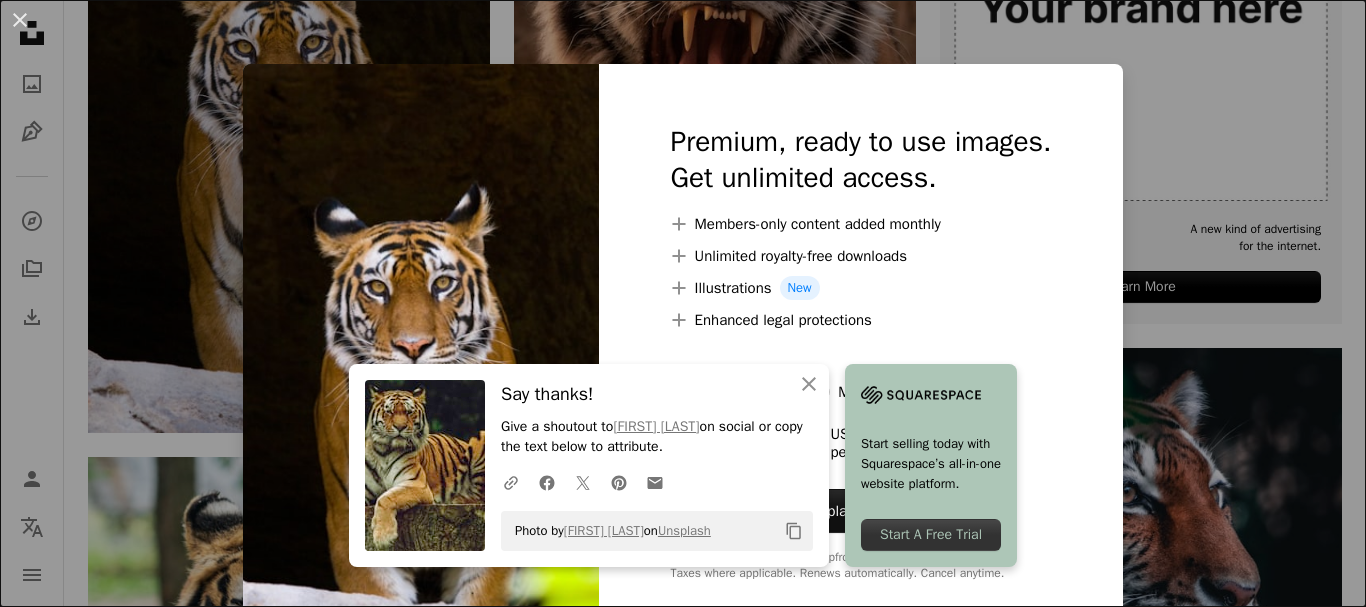 click on "Photo by [NAME] on Unsplash" at bounding box center [683, 303] 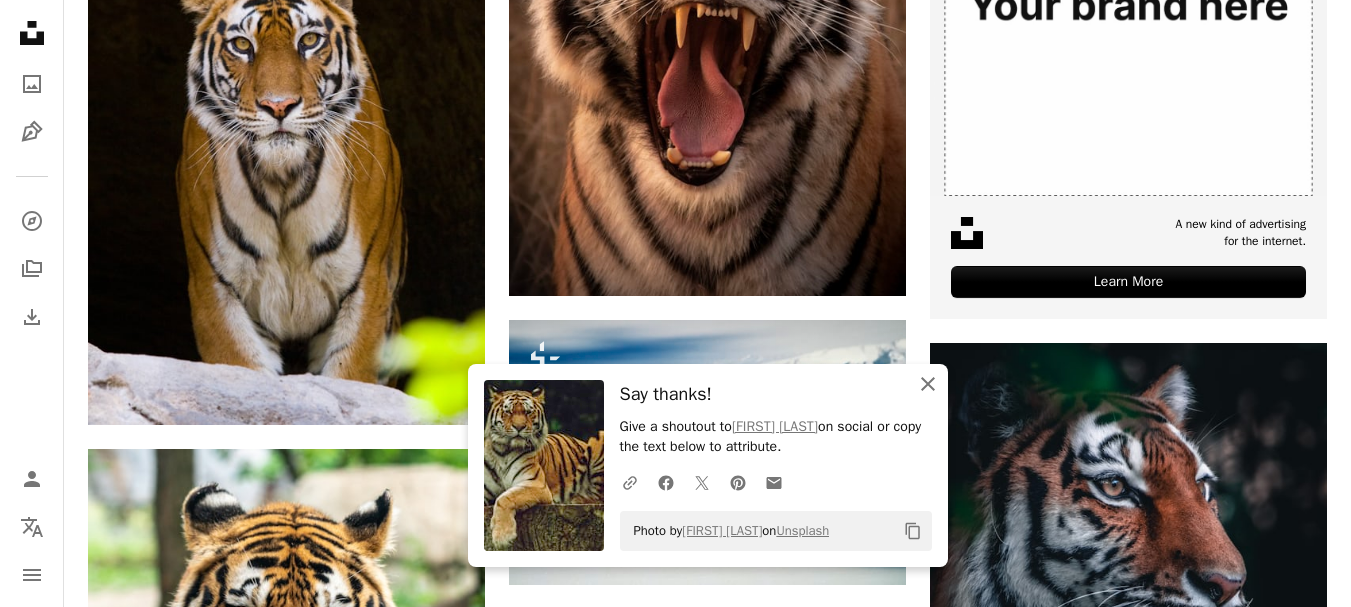 click on "An X shape" 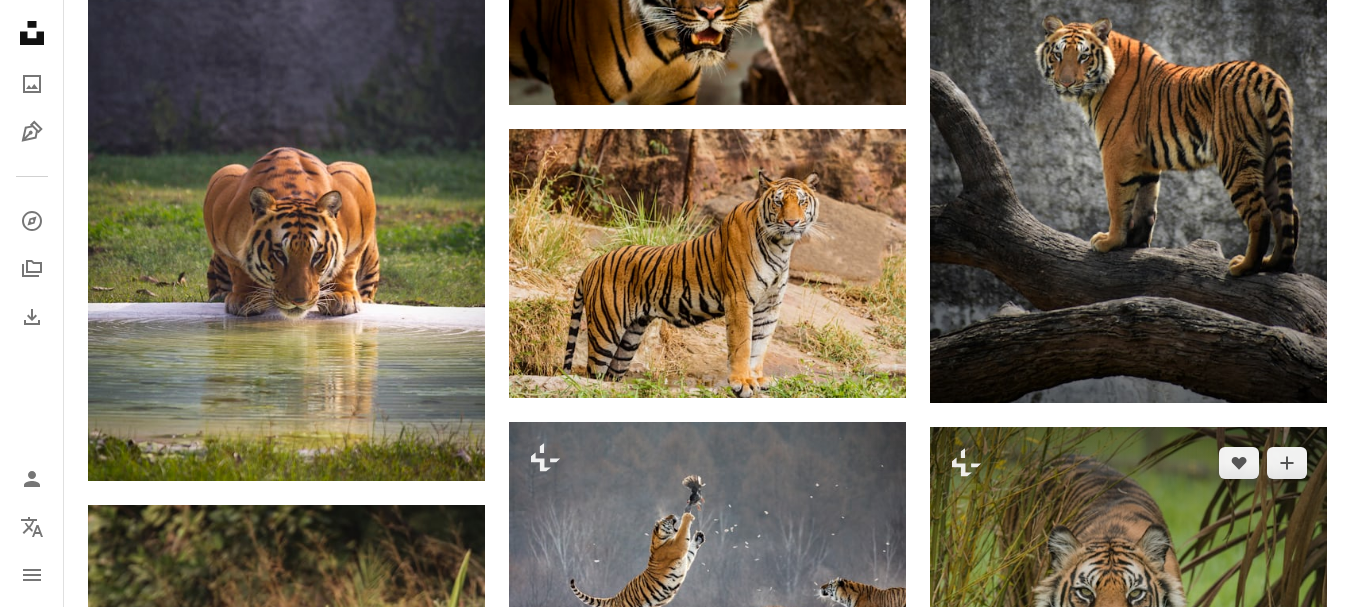 scroll, scrollTop: 1800, scrollLeft: 0, axis: vertical 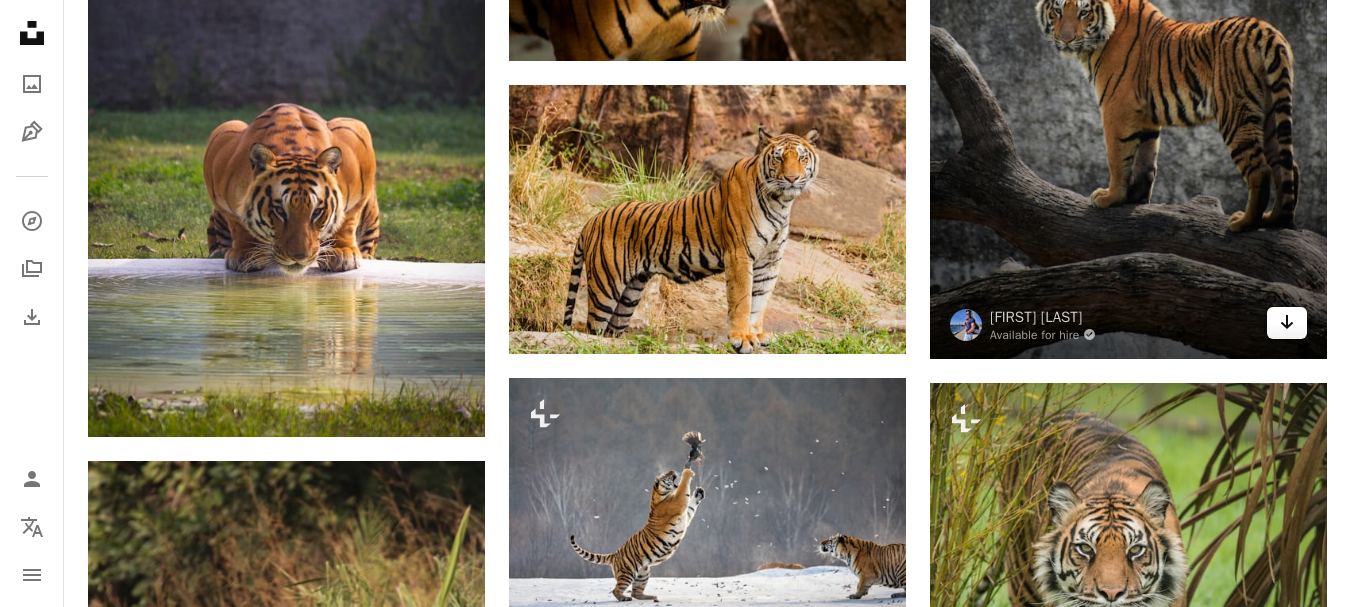 click on "Arrow pointing down" 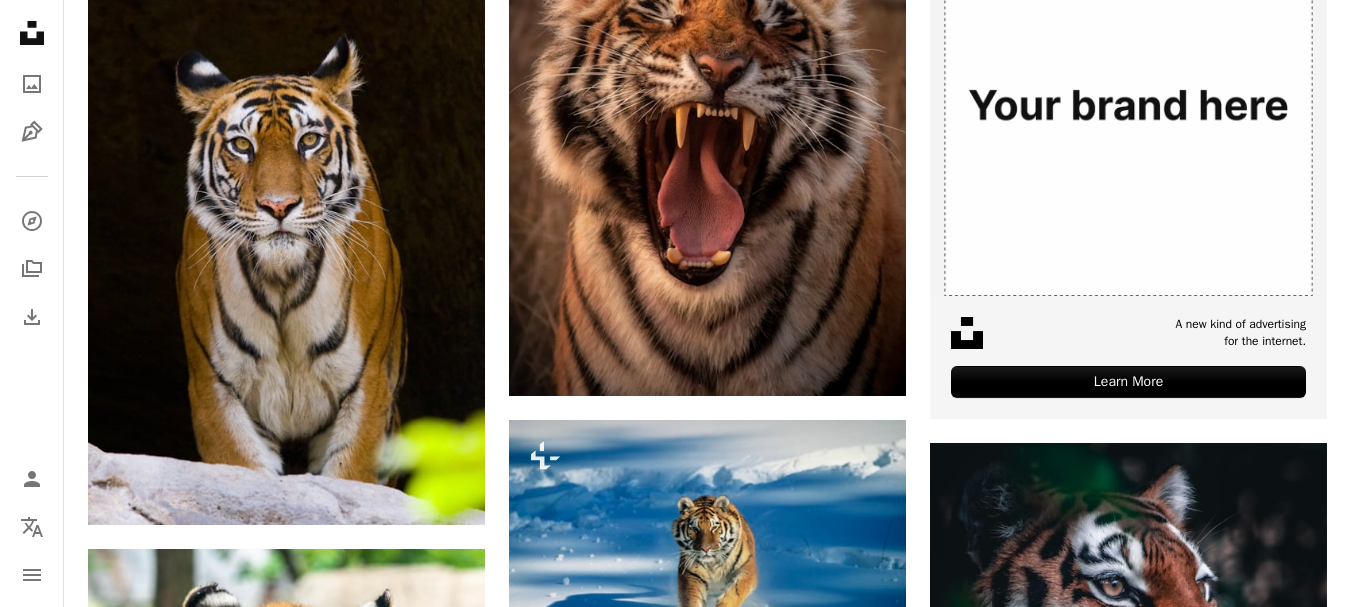 scroll, scrollTop: 0, scrollLeft: 0, axis: both 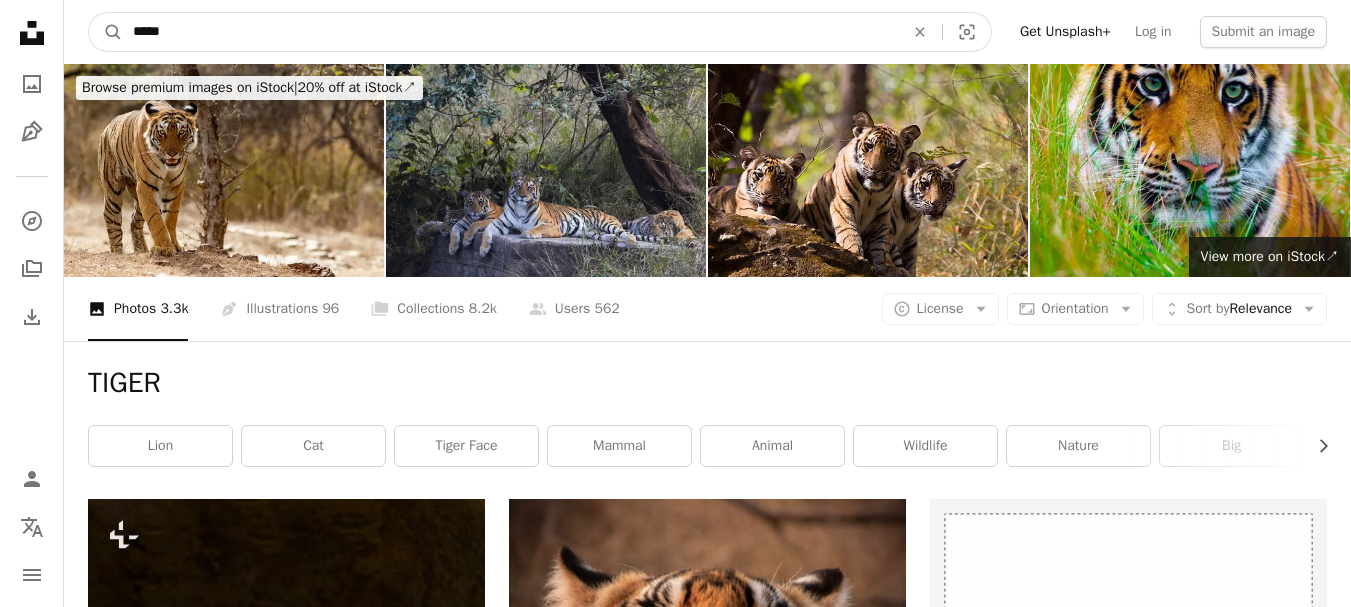 drag, startPoint x: 294, startPoint y: 31, endPoint x: 0, endPoint y: 31, distance: 294 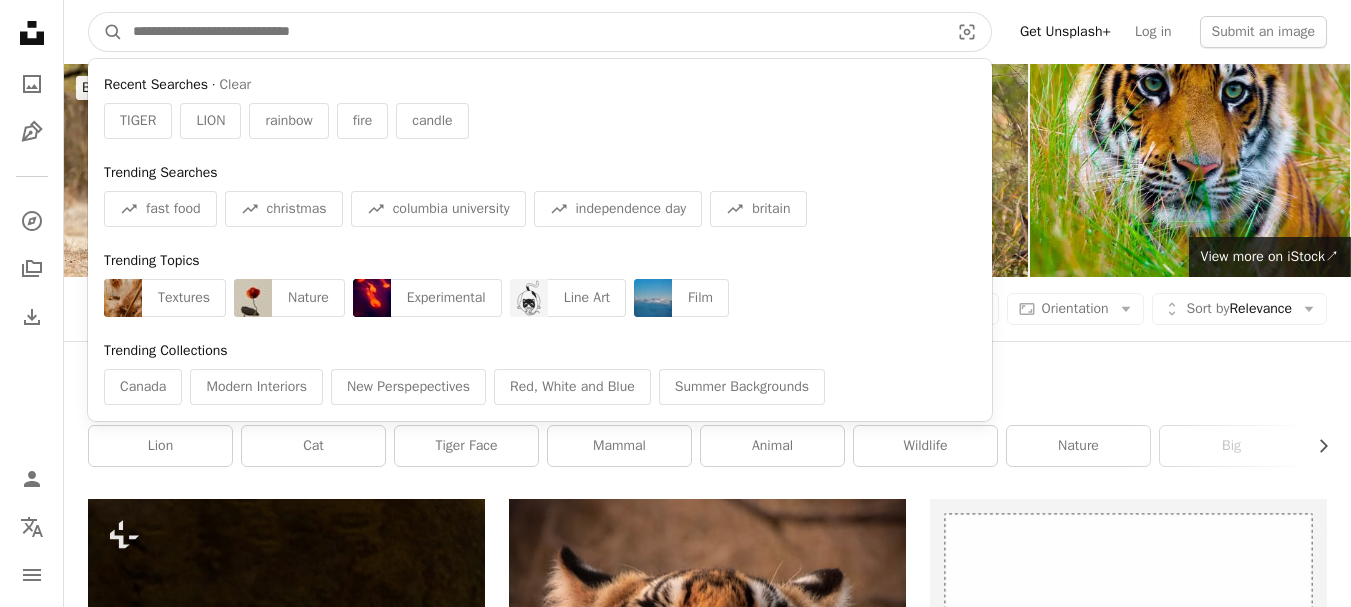 type on "*" 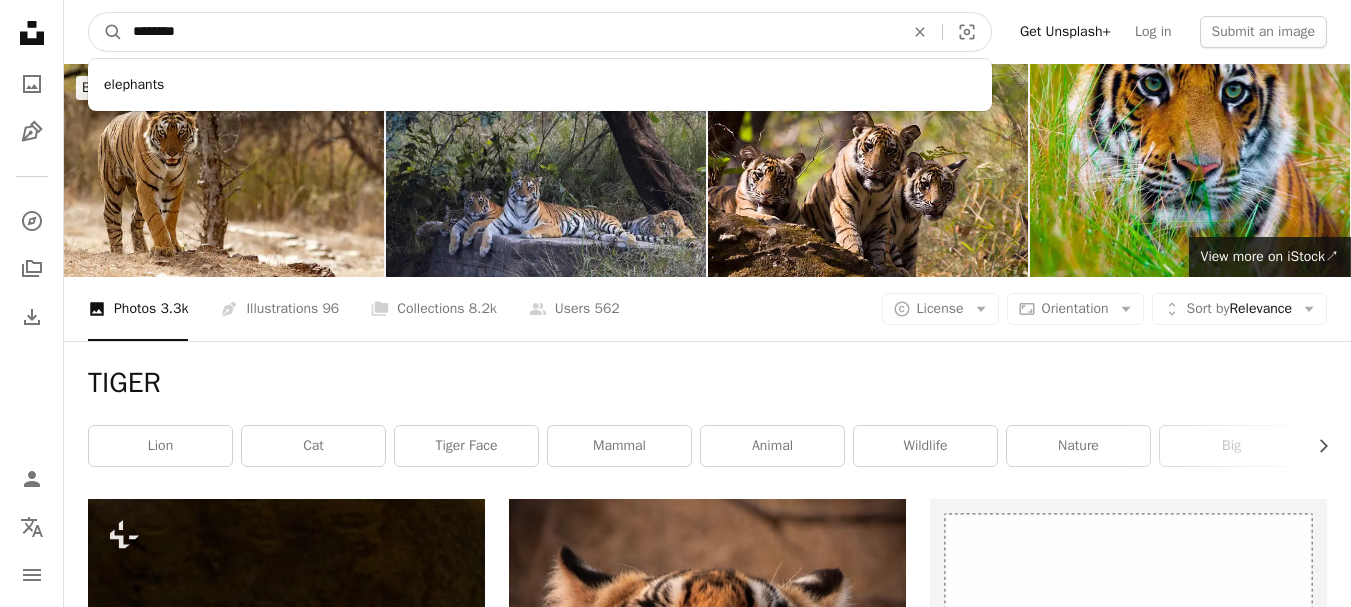 type on "********" 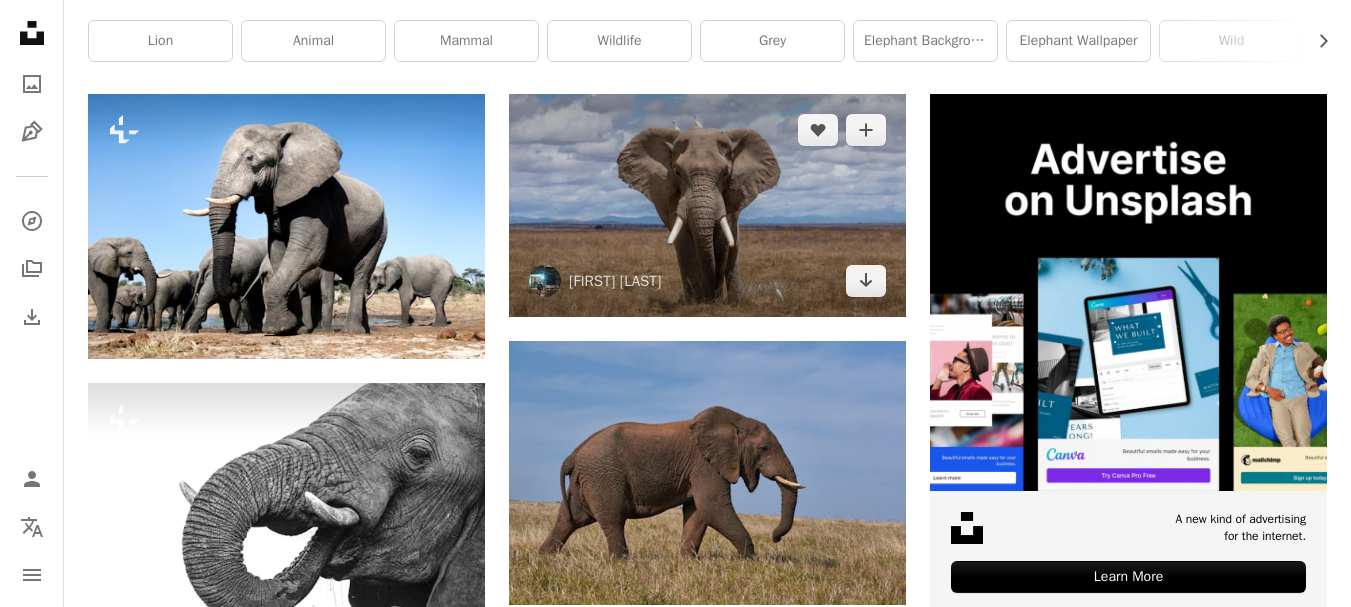 scroll, scrollTop: 500, scrollLeft: 0, axis: vertical 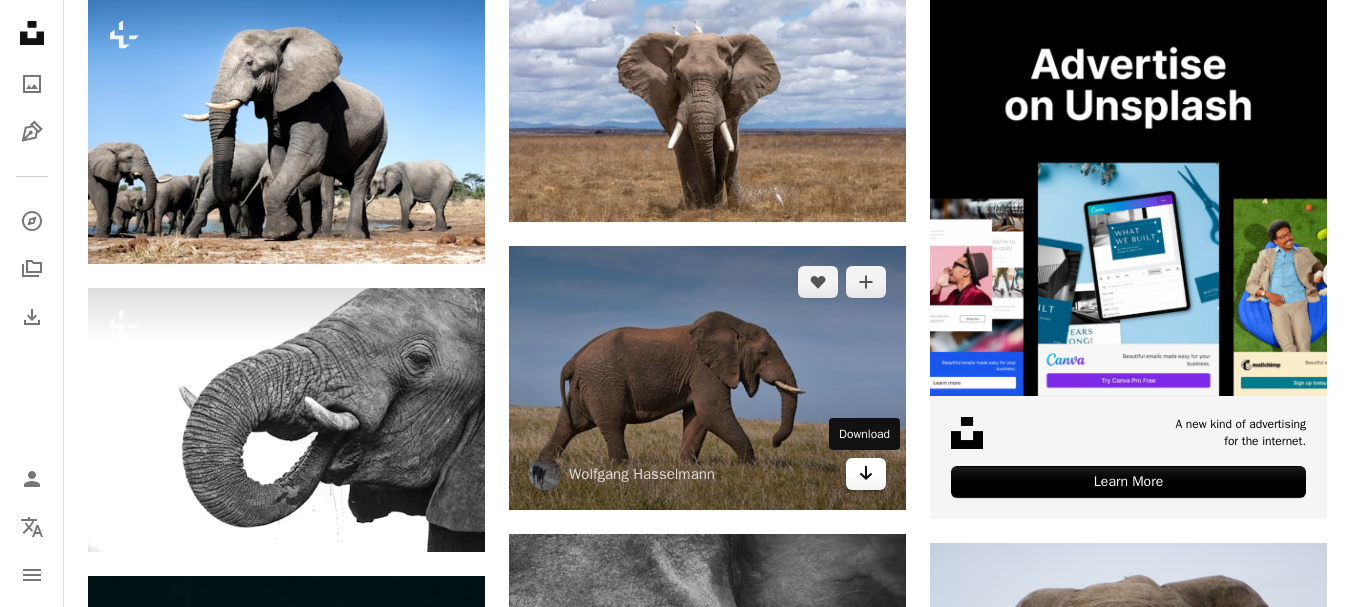click on "Arrow pointing down" at bounding box center [866, 474] 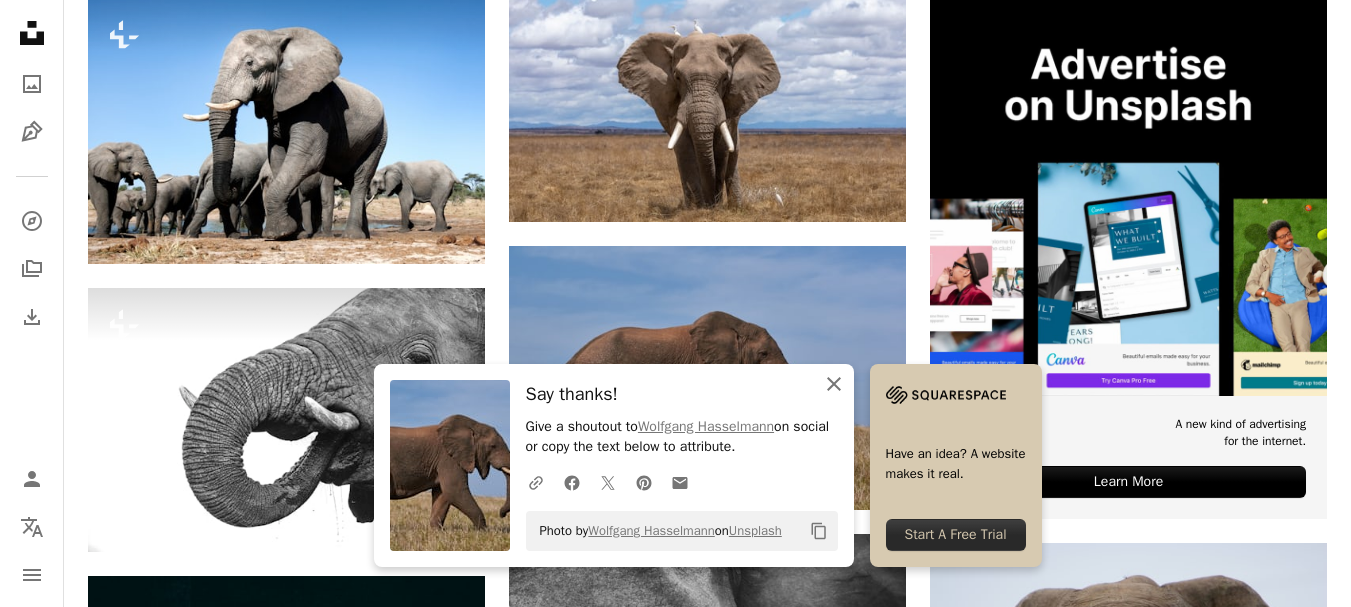 click on "An X shape" 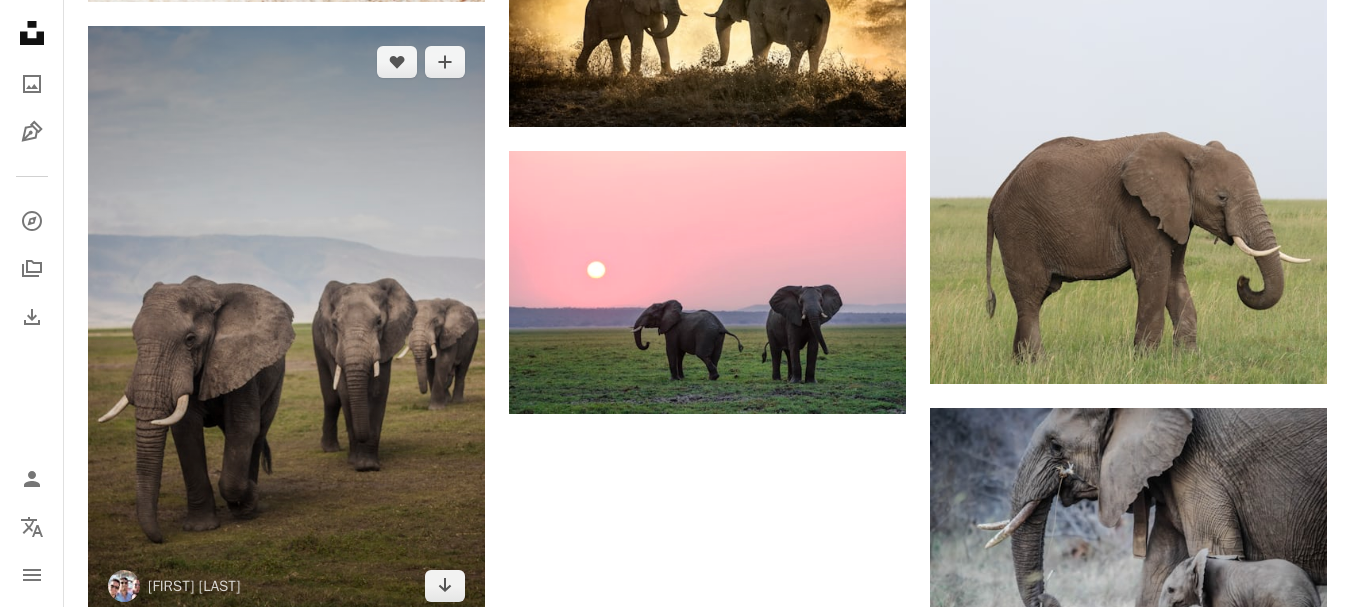 scroll, scrollTop: 3000, scrollLeft: 0, axis: vertical 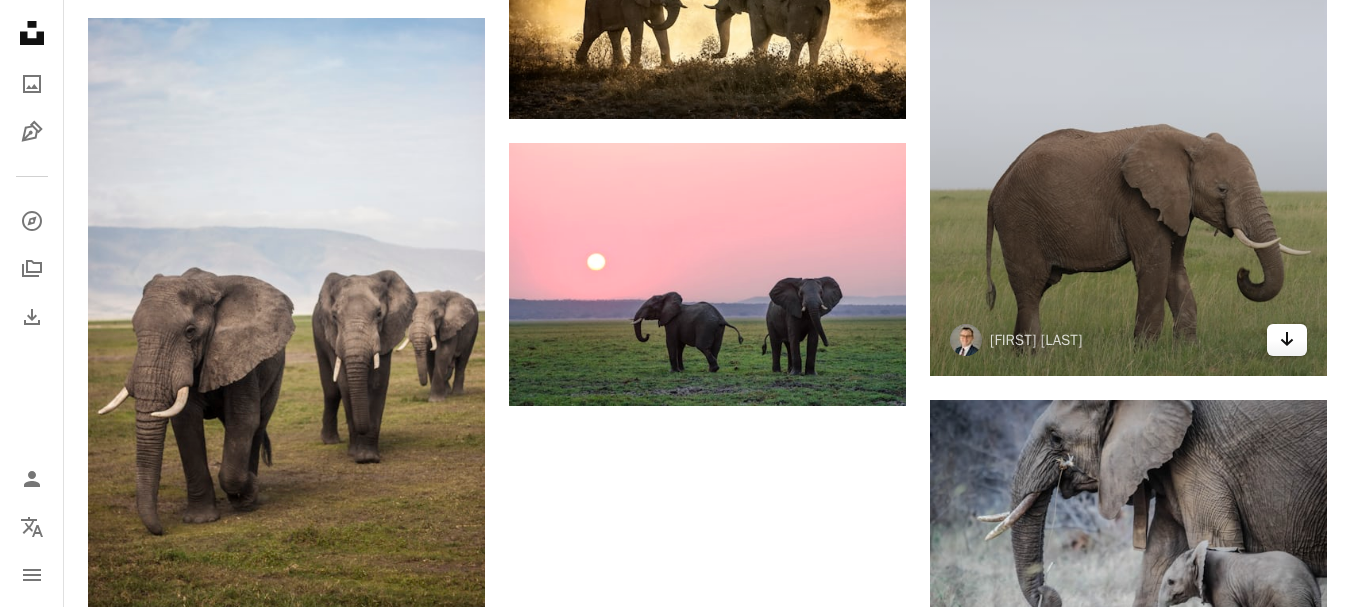 click on "Arrow pointing down" 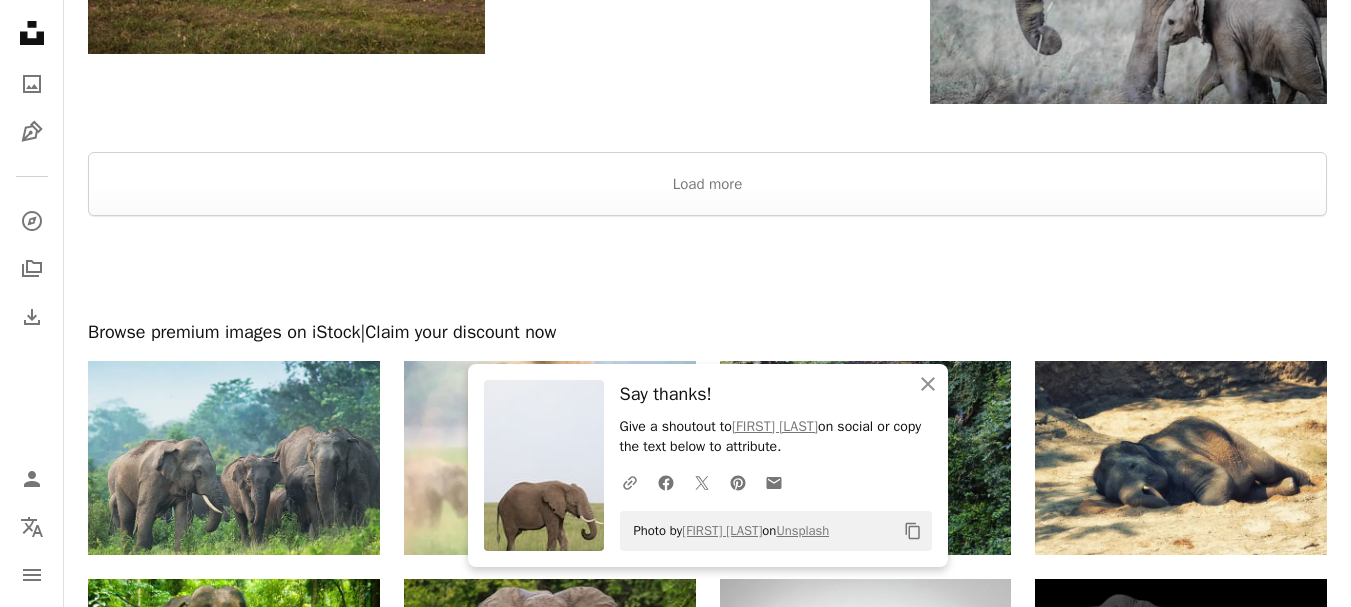 scroll, scrollTop: 3600, scrollLeft: 0, axis: vertical 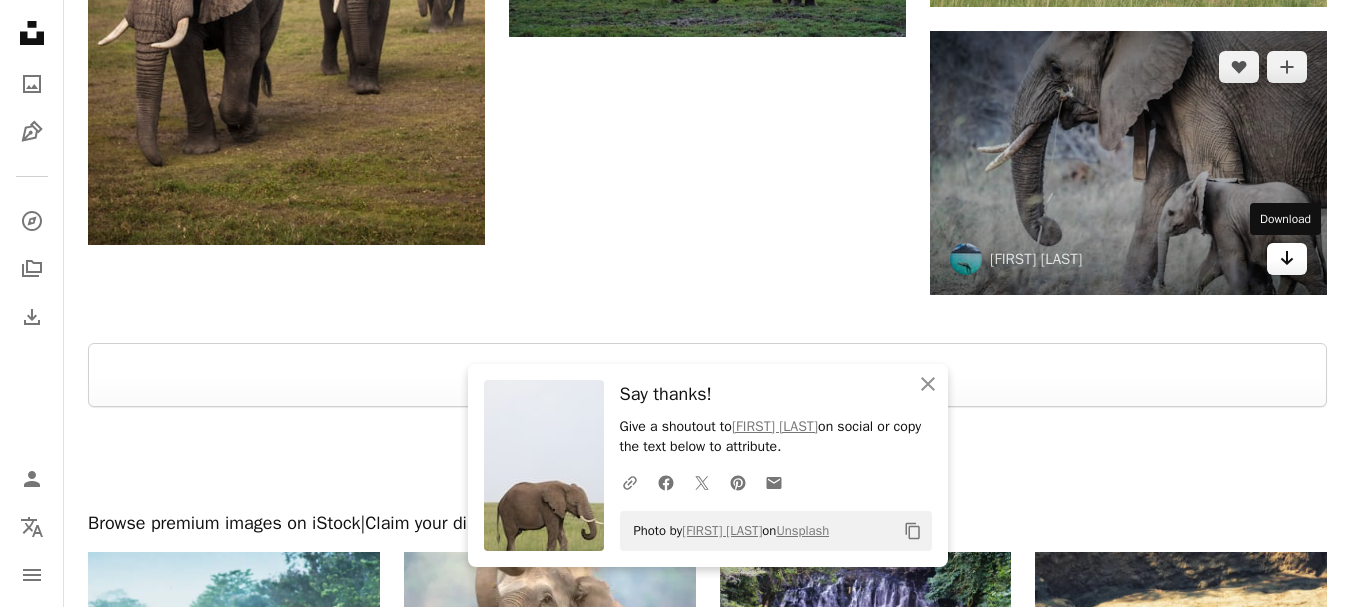 click on "Arrow pointing down" 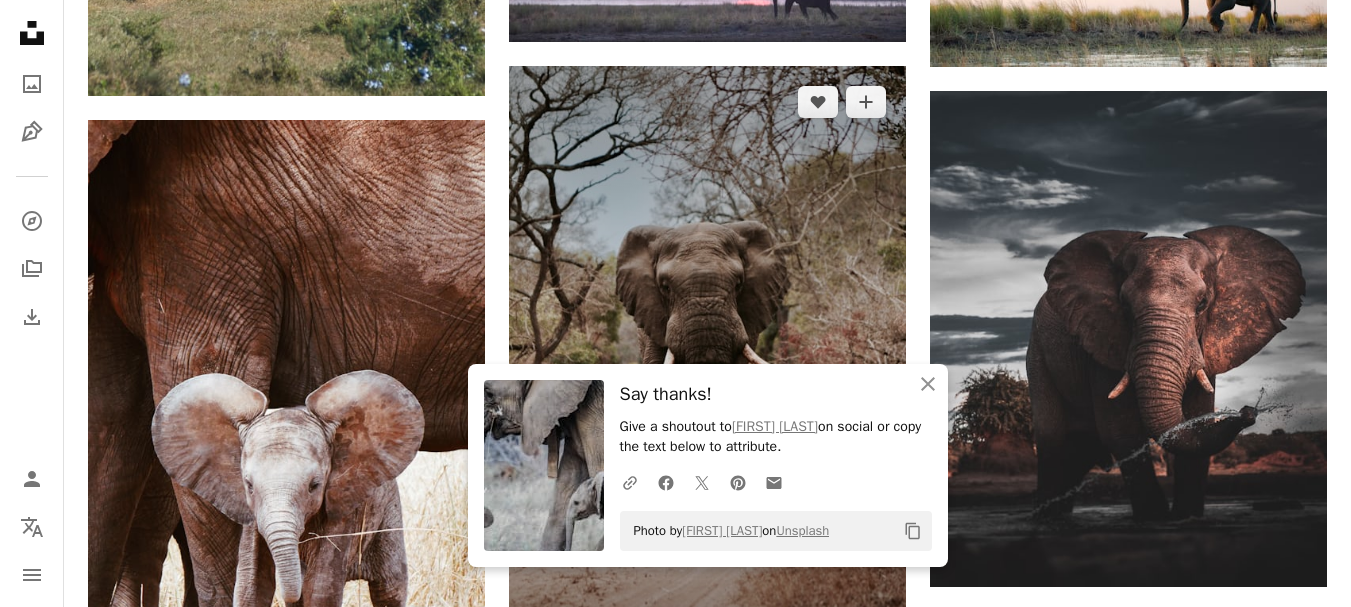 scroll, scrollTop: 2569, scrollLeft: 0, axis: vertical 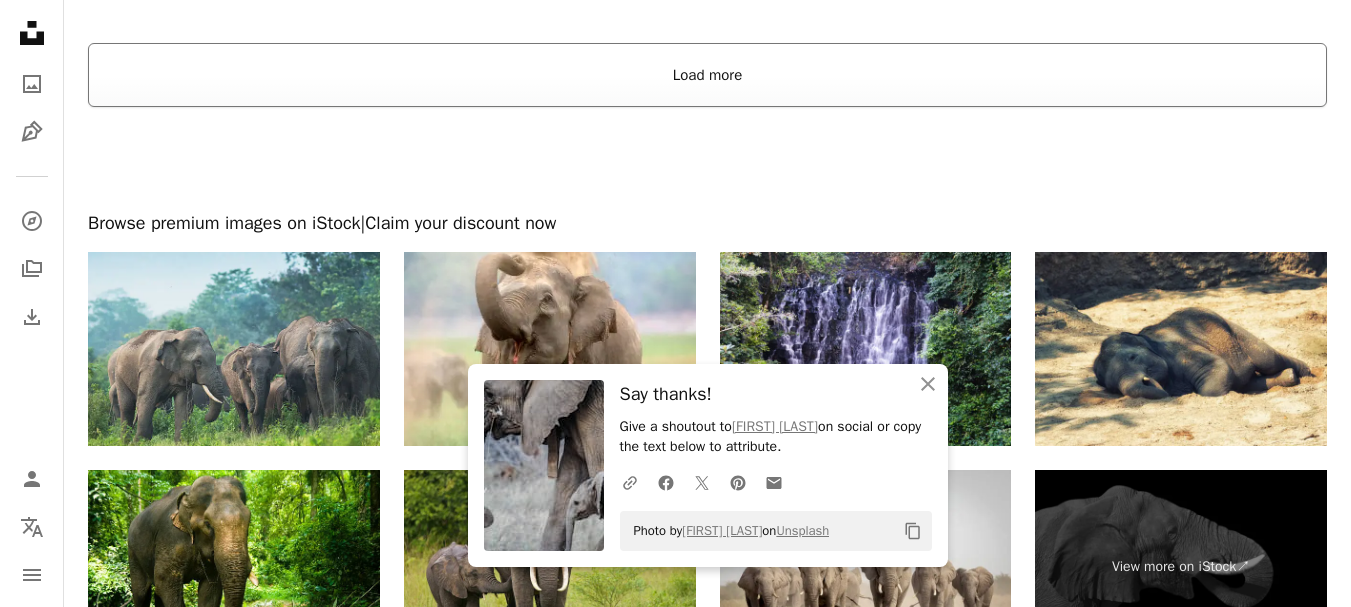 click on "Load more" at bounding box center (707, 75) 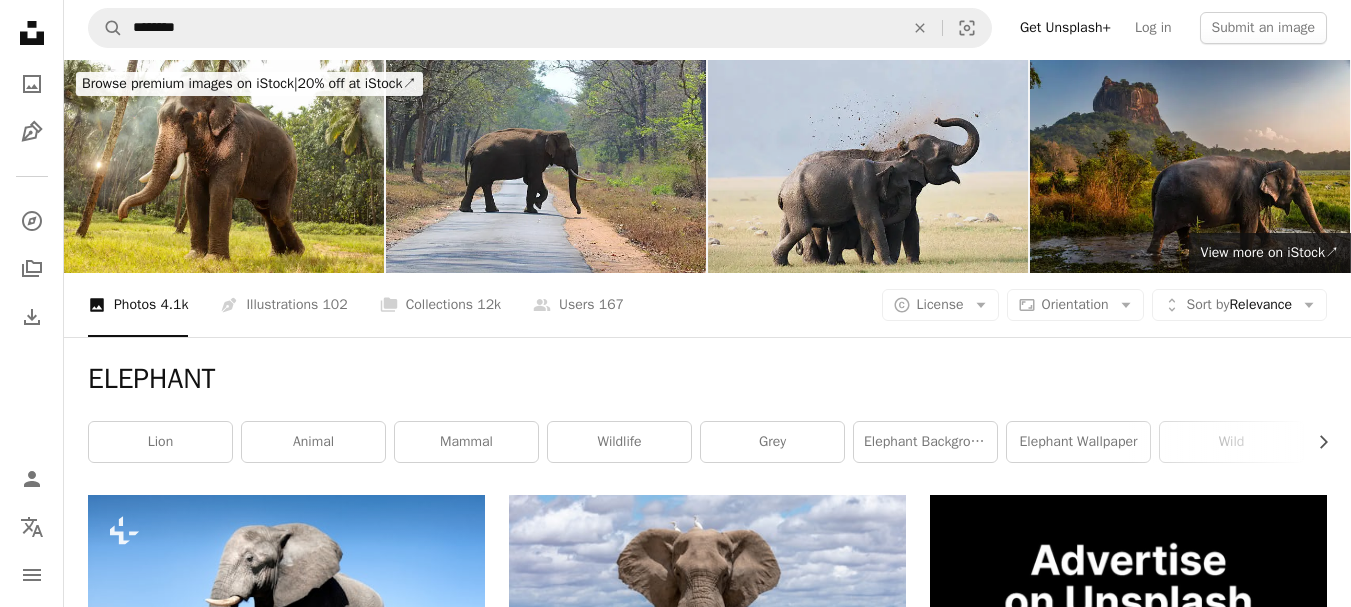 scroll, scrollTop: 0, scrollLeft: 0, axis: both 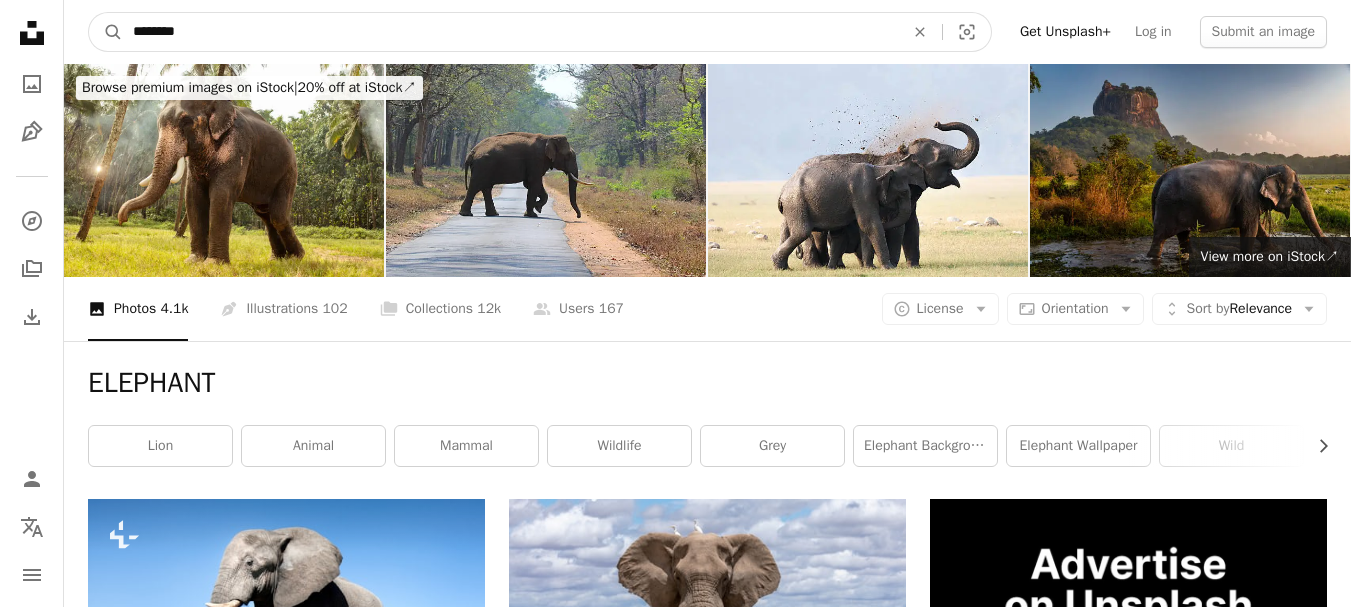 drag, startPoint x: 335, startPoint y: 42, endPoint x: 0, endPoint y: 5, distance: 337.03708 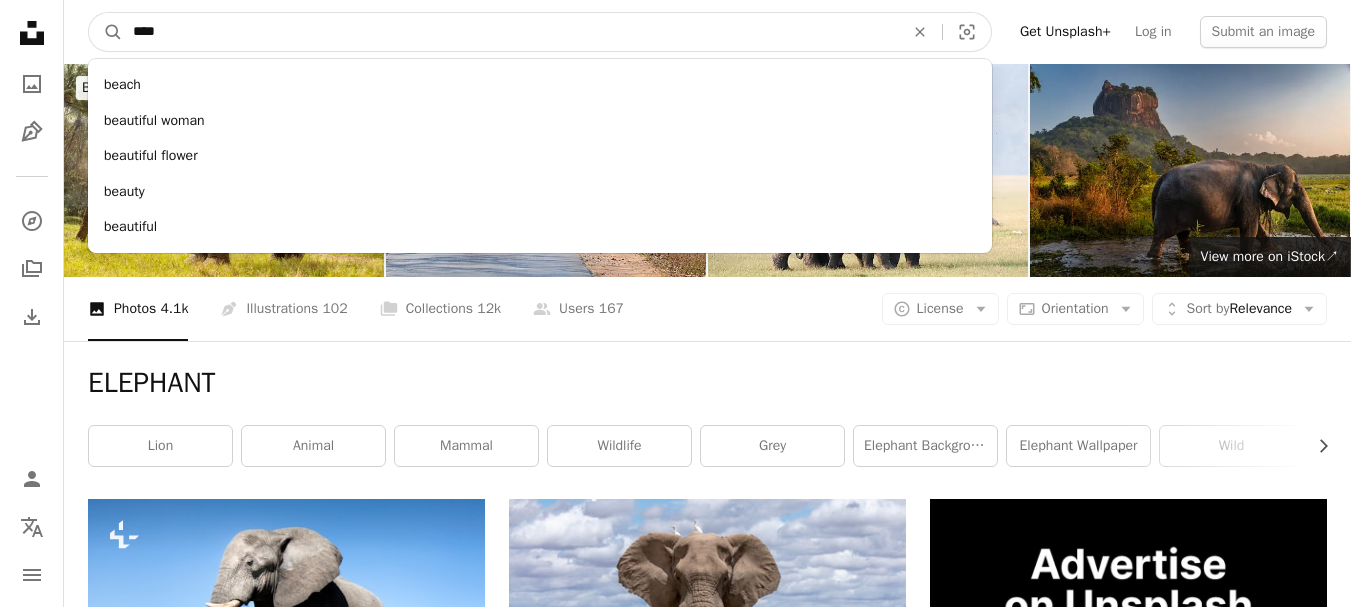 type on "****" 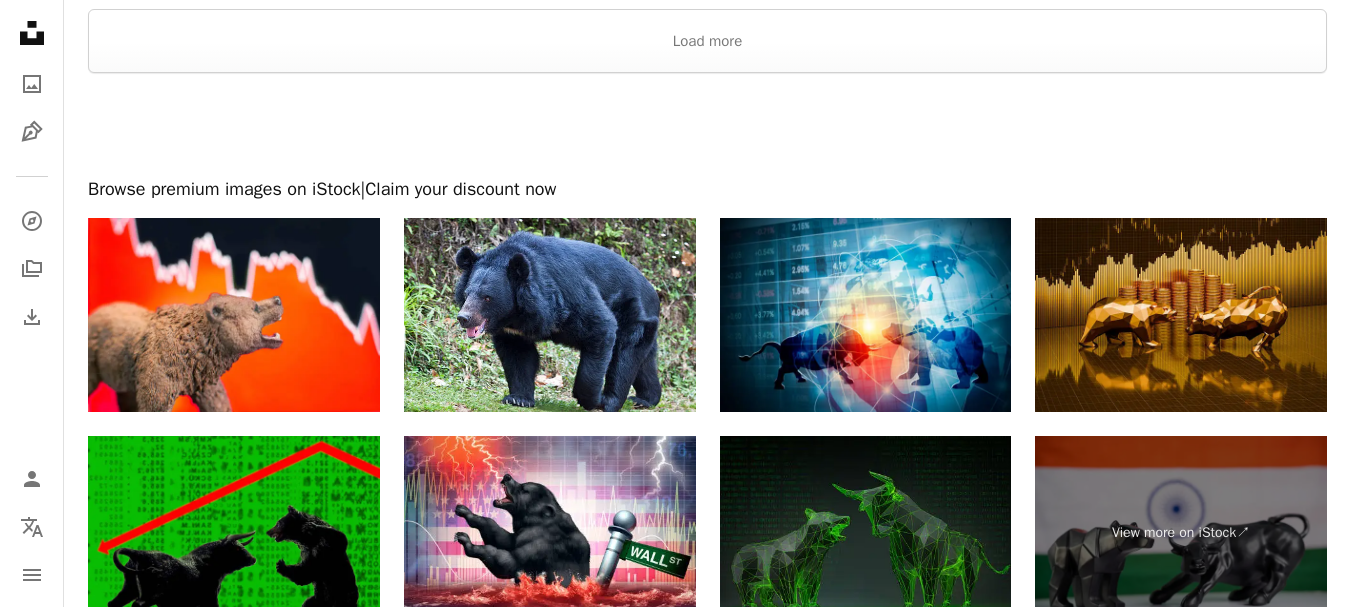 scroll, scrollTop: 3100, scrollLeft: 0, axis: vertical 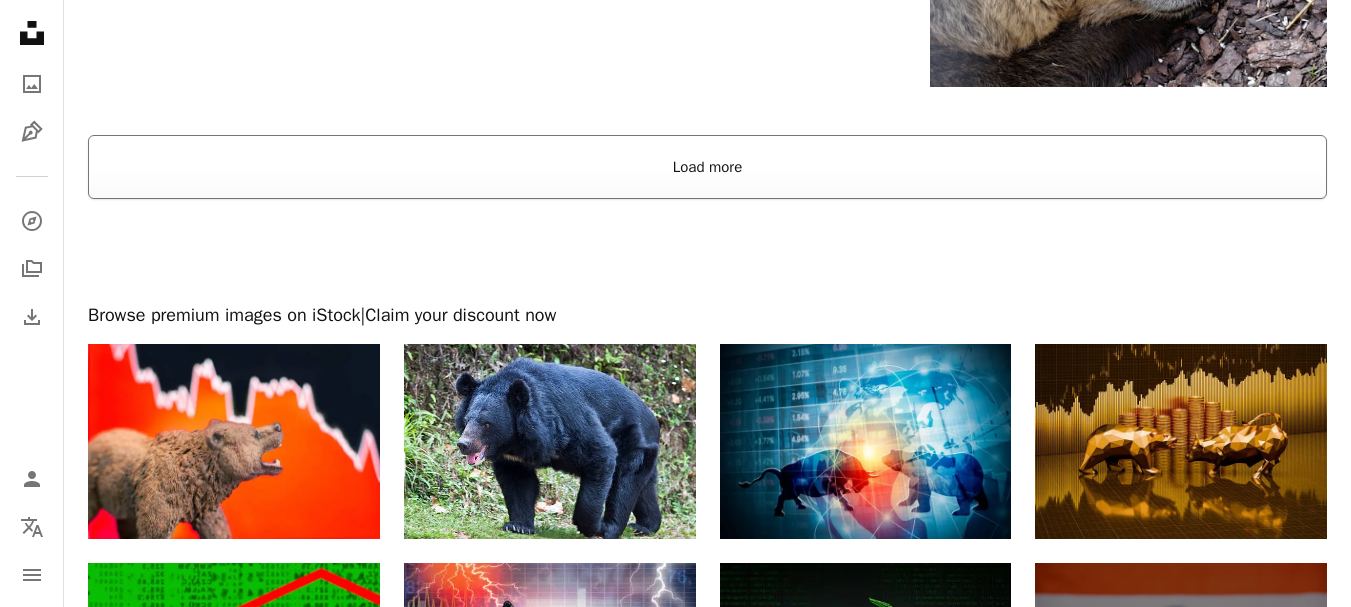 click on "Load more" at bounding box center (707, 167) 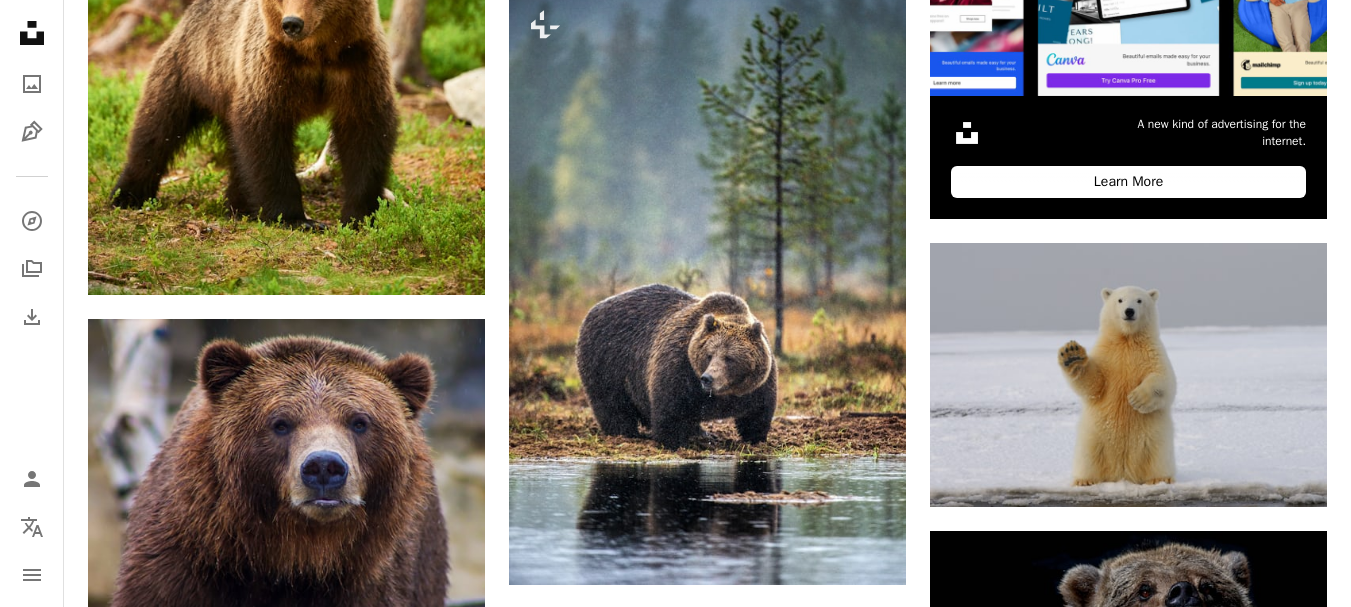 scroll, scrollTop: 1300, scrollLeft: 0, axis: vertical 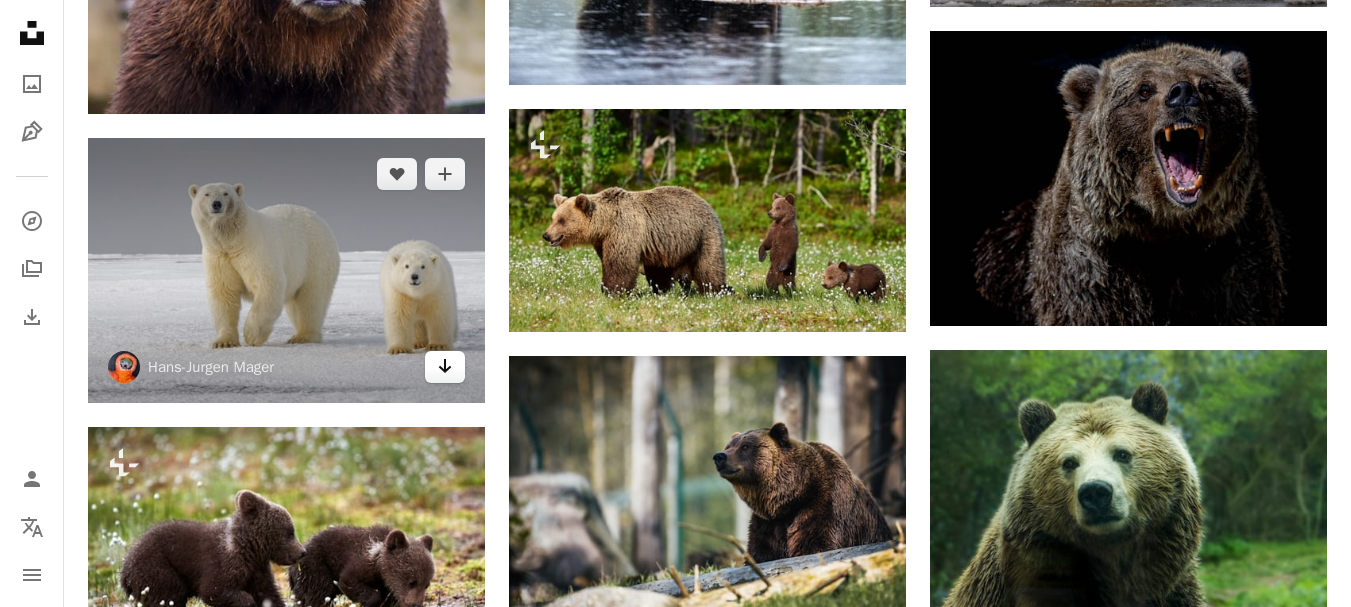 click 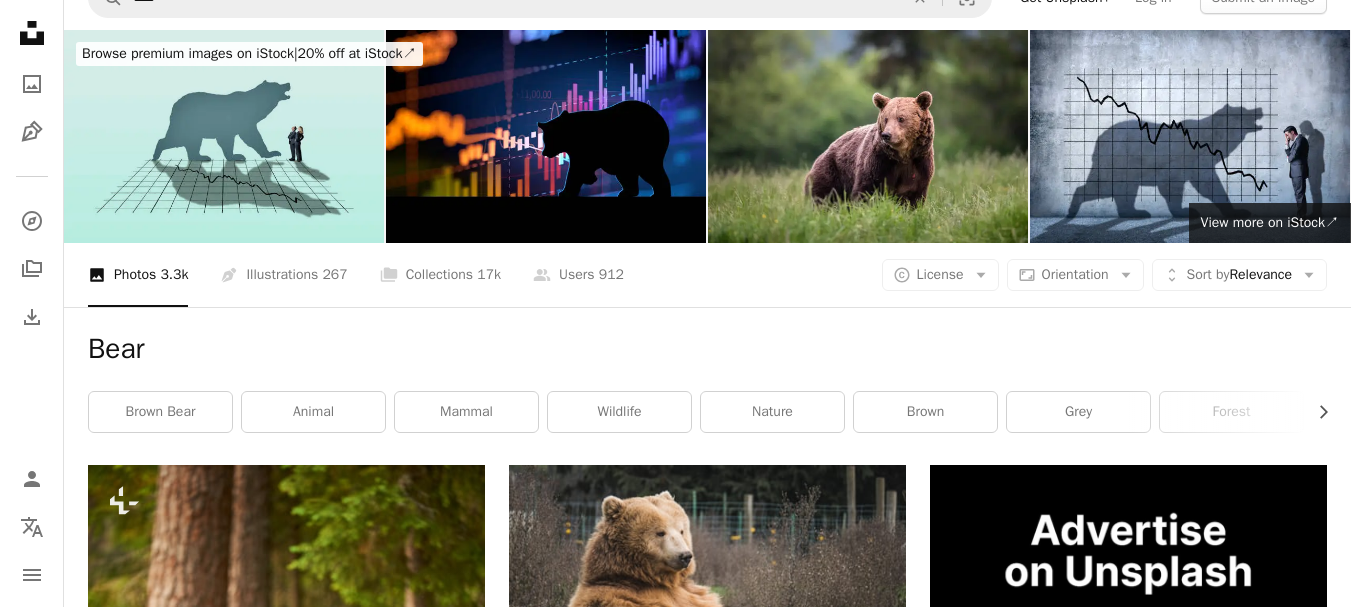 scroll, scrollTop: 0, scrollLeft: 0, axis: both 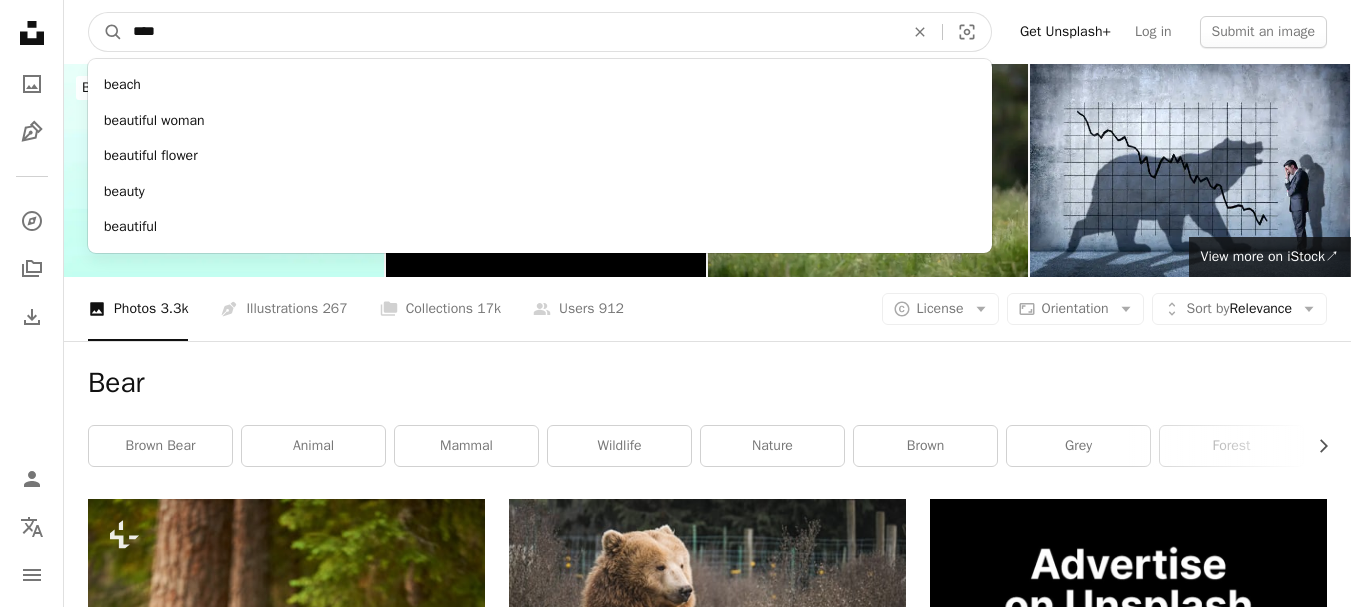 drag, startPoint x: 316, startPoint y: 22, endPoint x: 0, endPoint y: 31, distance: 316.12814 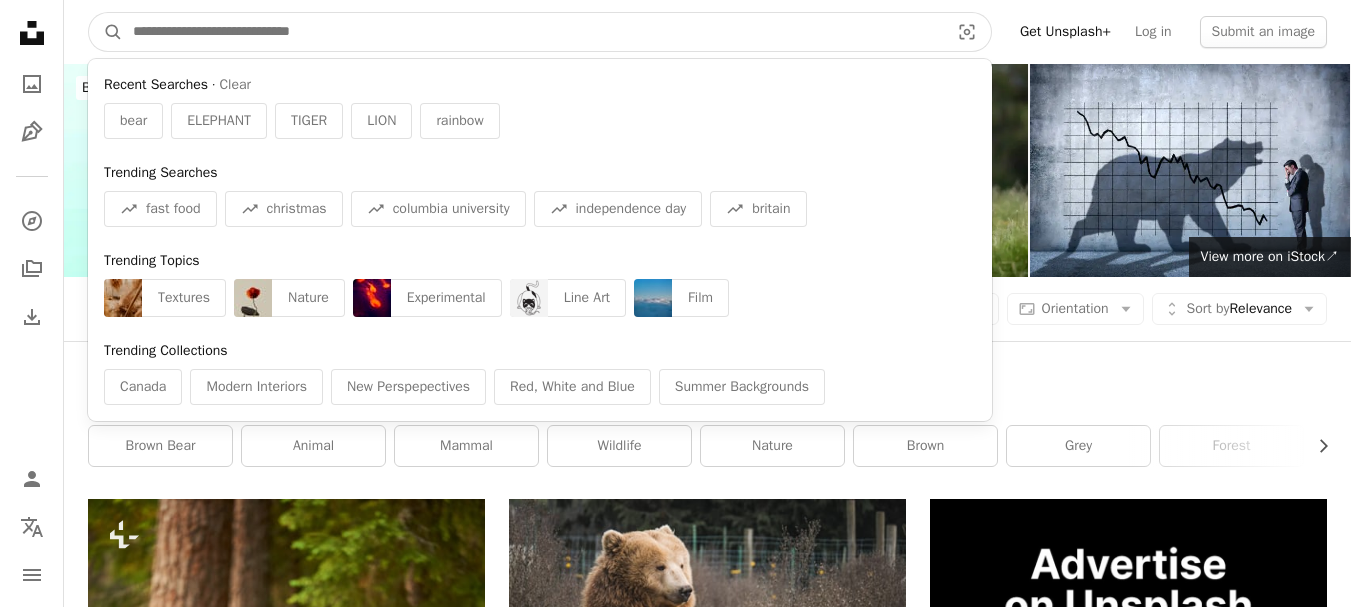 click at bounding box center [533, 32] 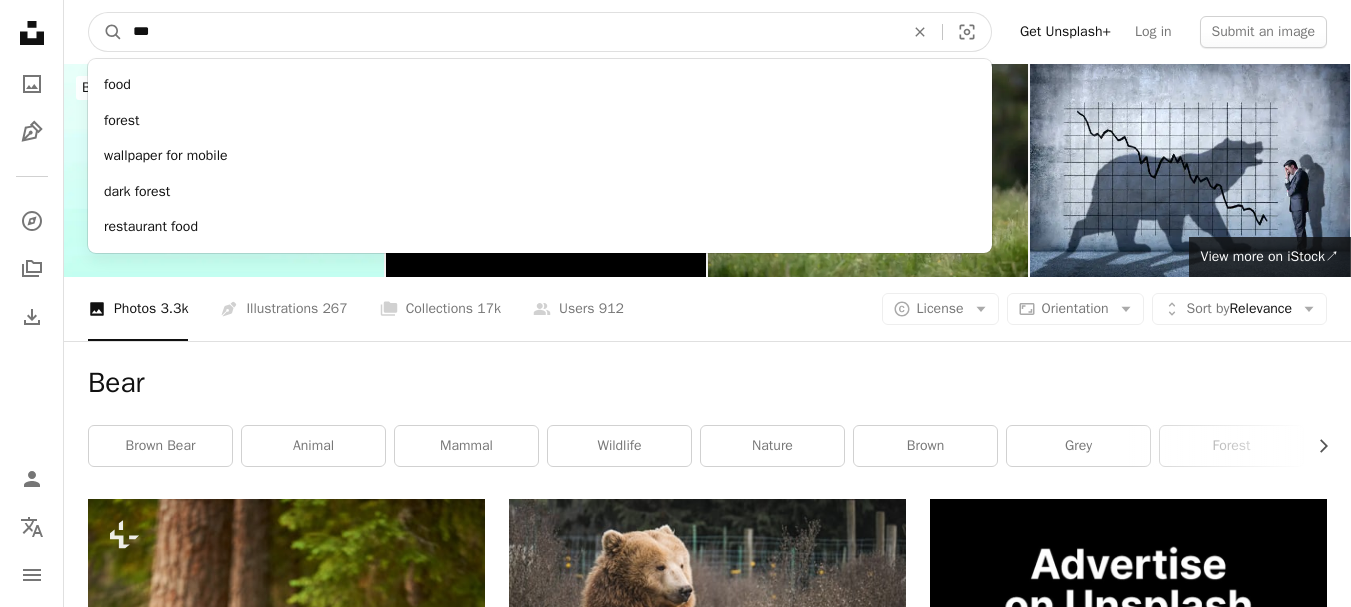 type on "***" 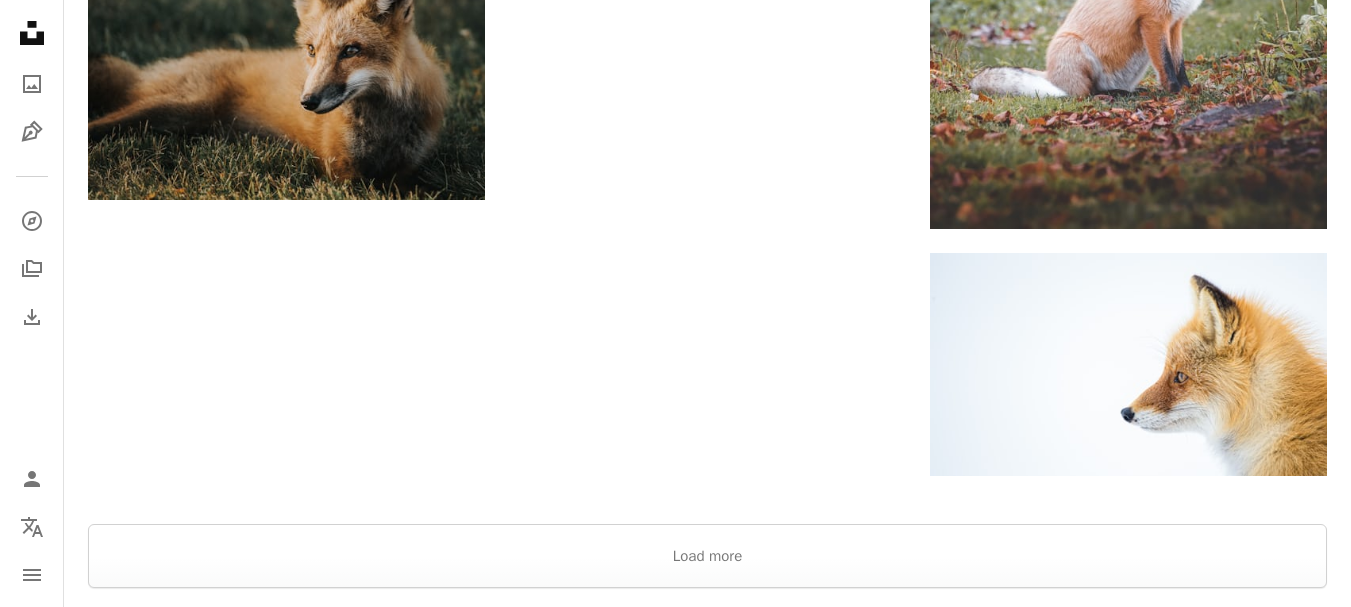 scroll, scrollTop: 2900, scrollLeft: 0, axis: vertical 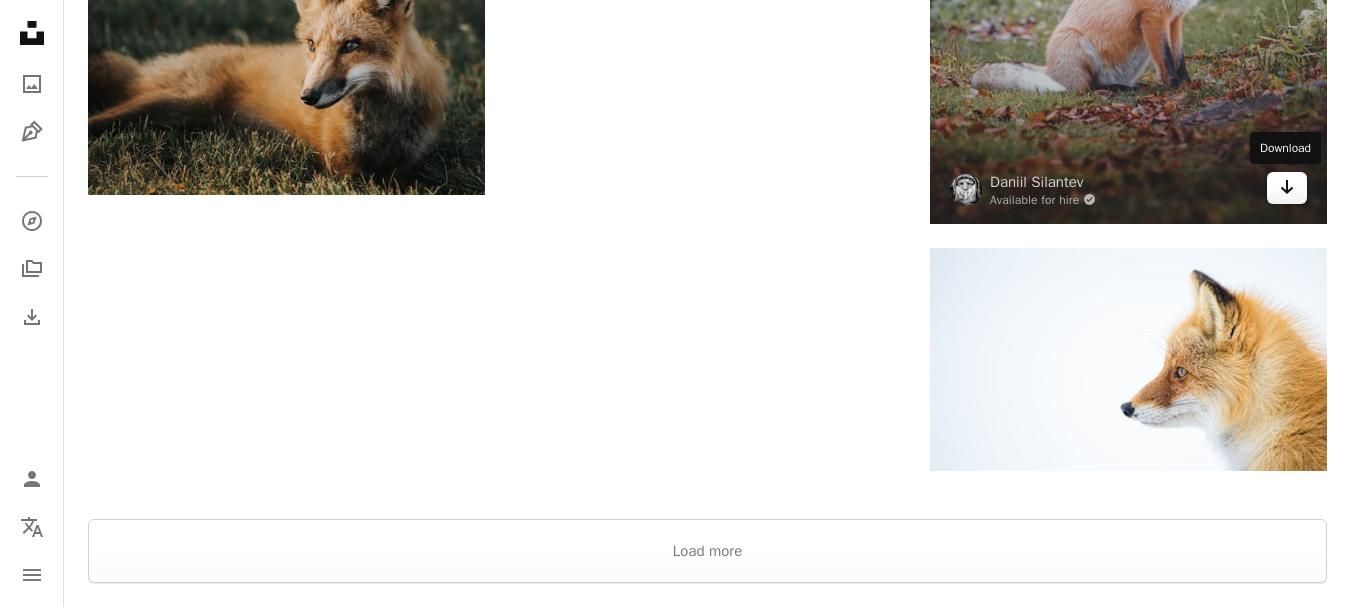 click 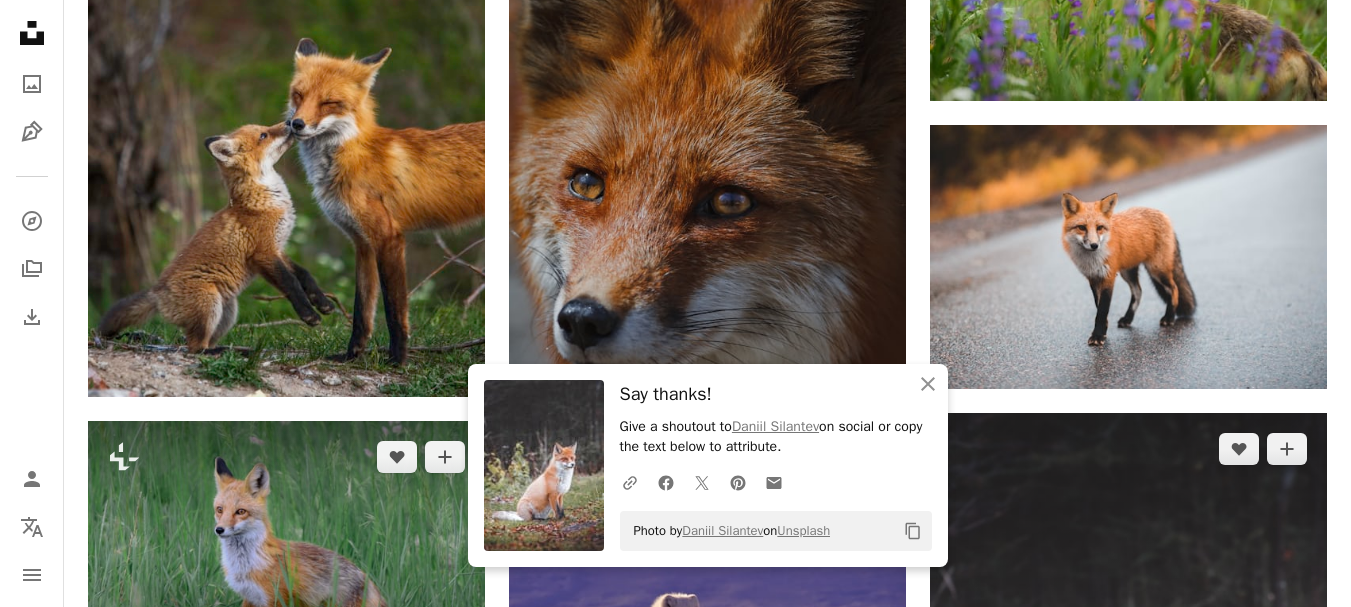 scroll, scrollTop: 2100, scrollLeft: 0, axis: vertical 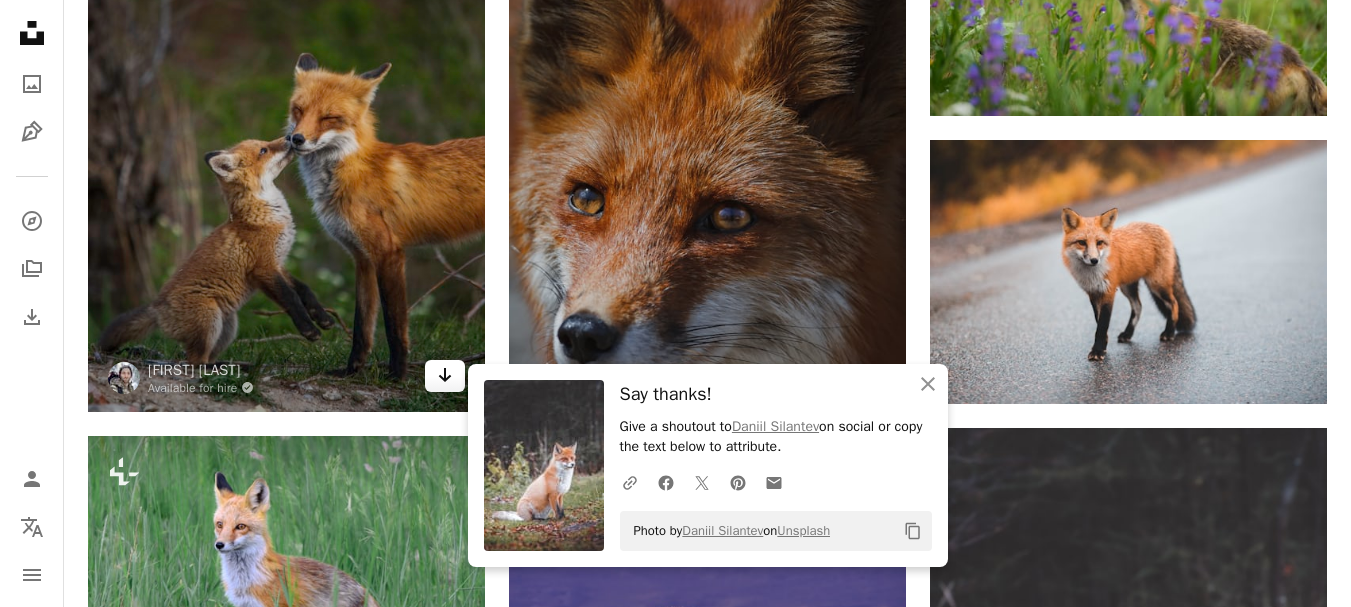 click on "Arrow pointing down" at bounding box center [445, 376] 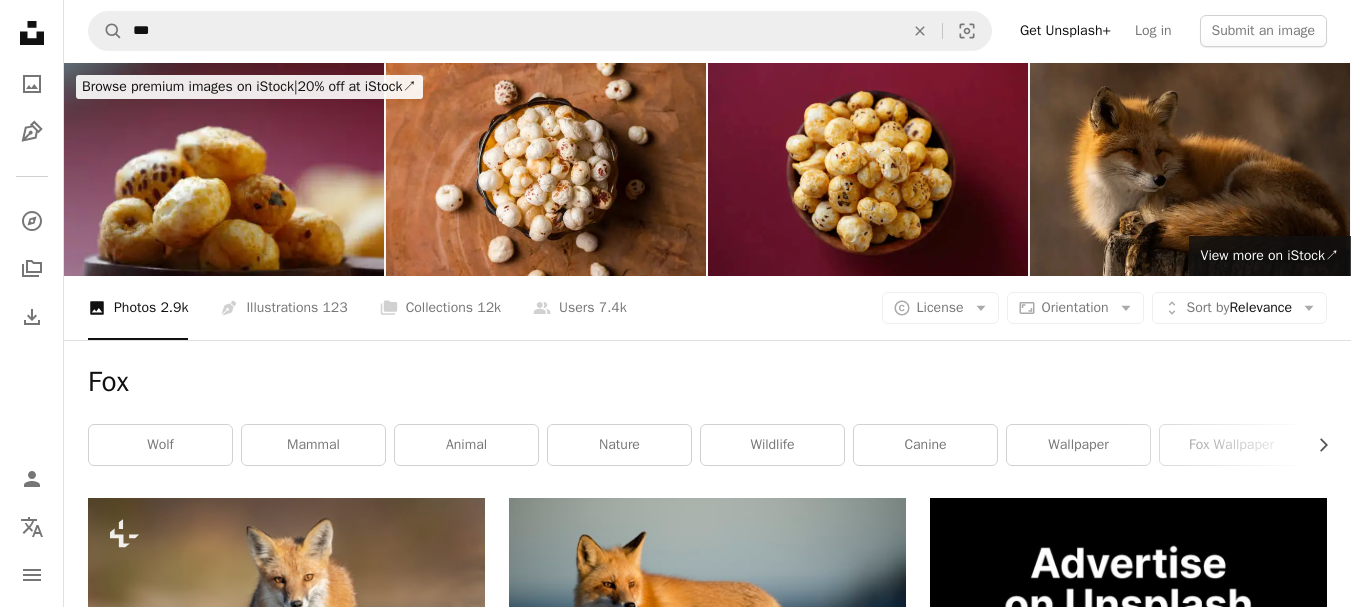 scroll, scrollTop: 0, scrollLeft: 0, axis: both 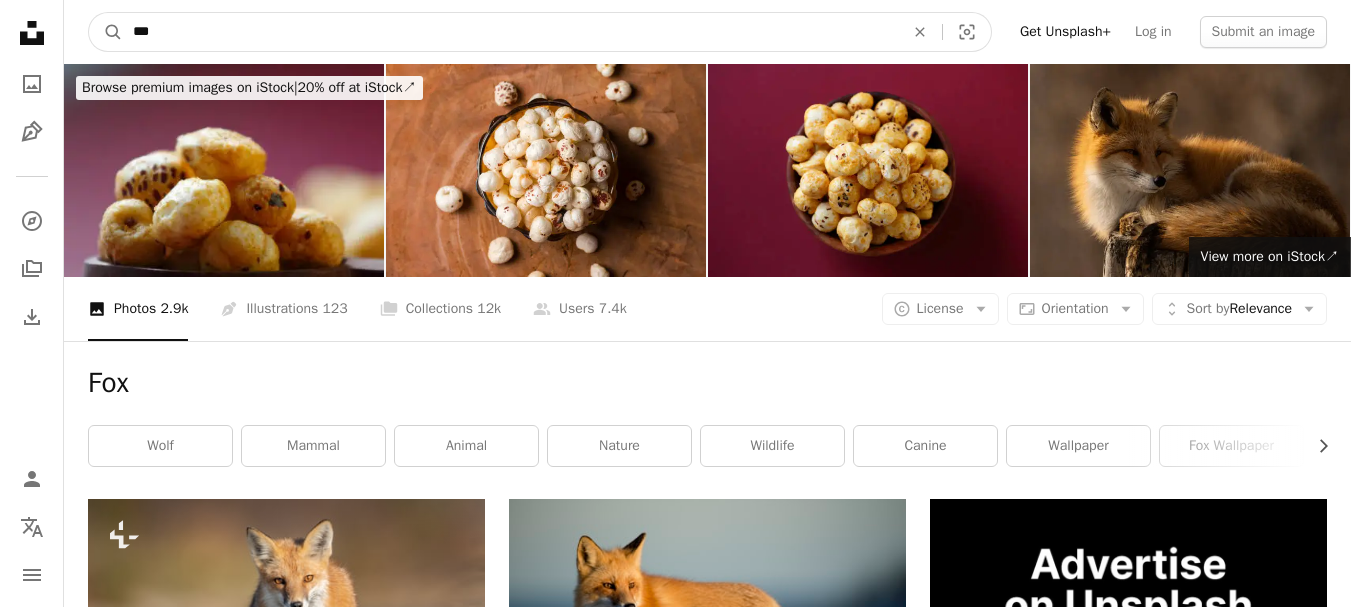 drag, startPoint x: 421, startPoint y: 36, endPoint x: 71, endPoint y: 54, distance: 350.46255 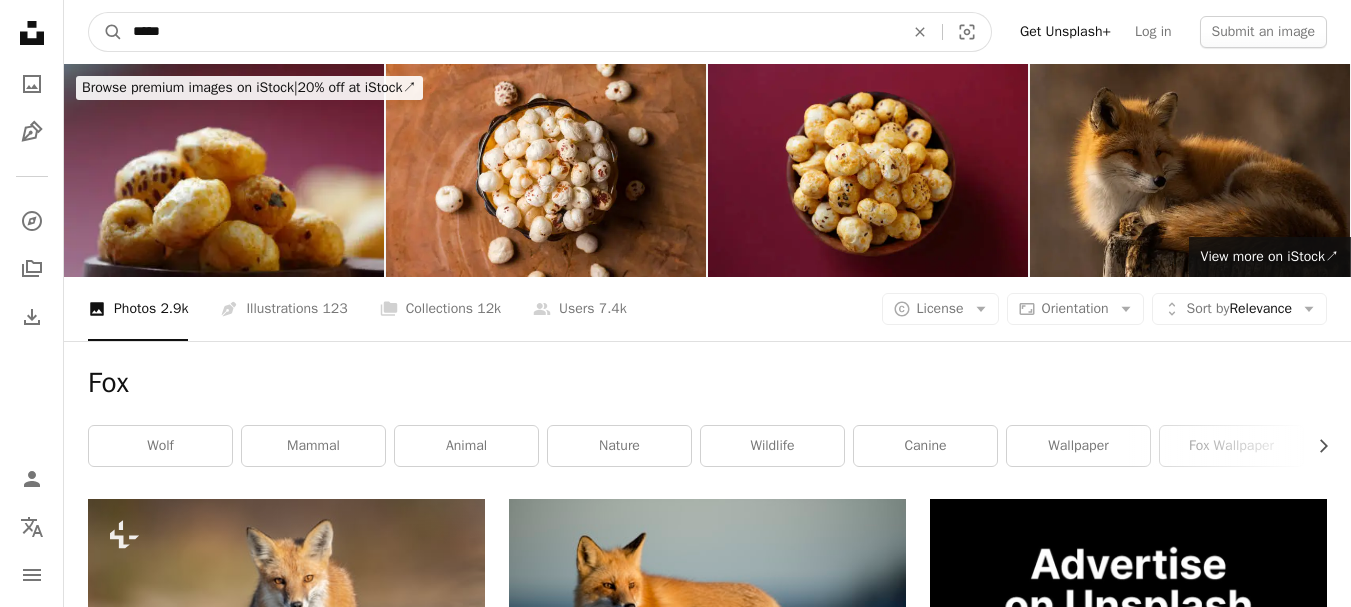 type on "*****" 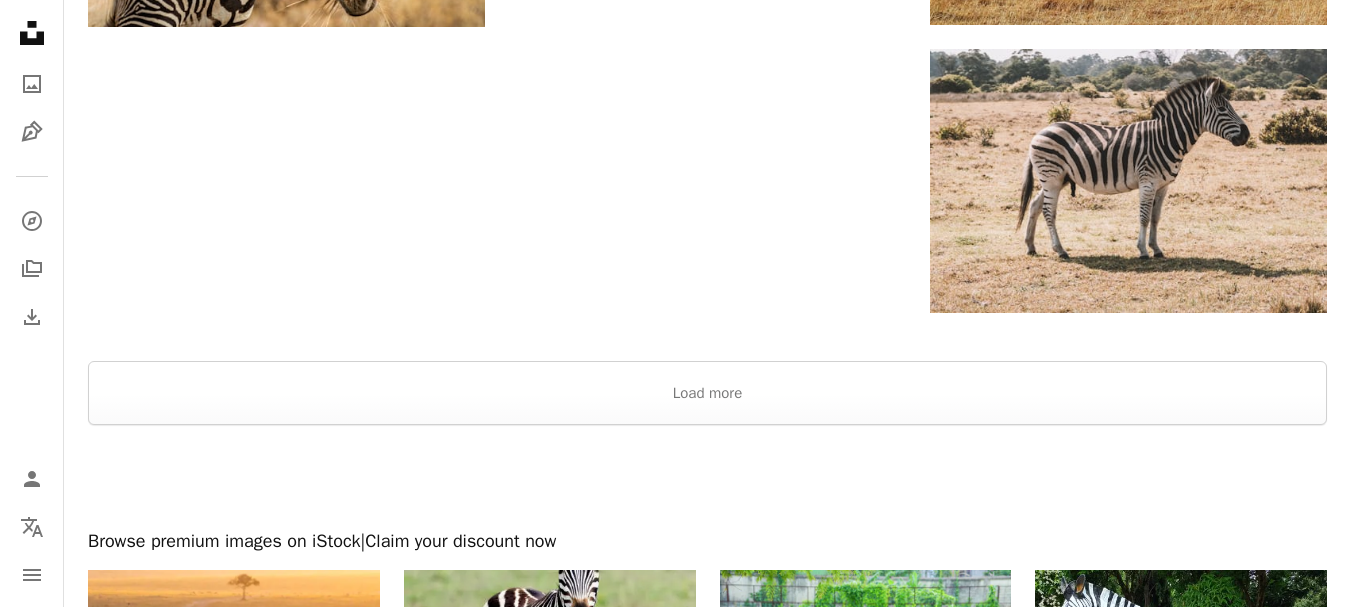 scroll, scrollTop: 3100, scrollLeft: 0, axis: vertical 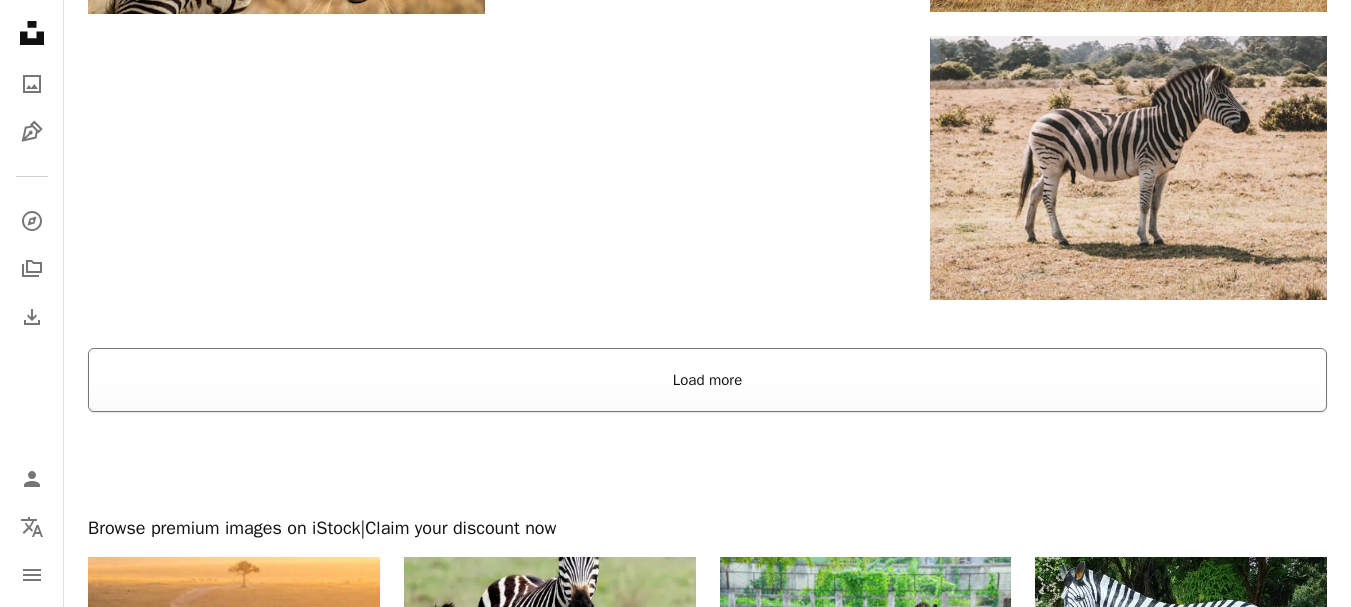 click on "Load more" at bounding box center [707, 380] 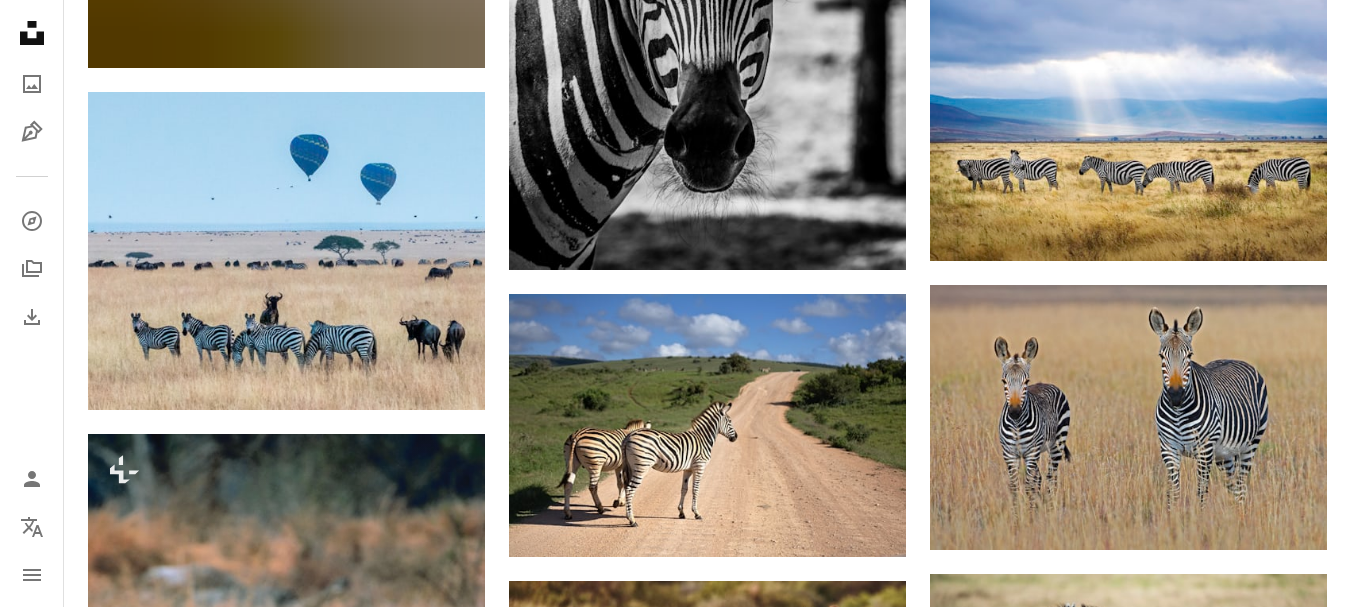 scroll, scrollTop: 5500, scrollLeft: 0, axis: vertical 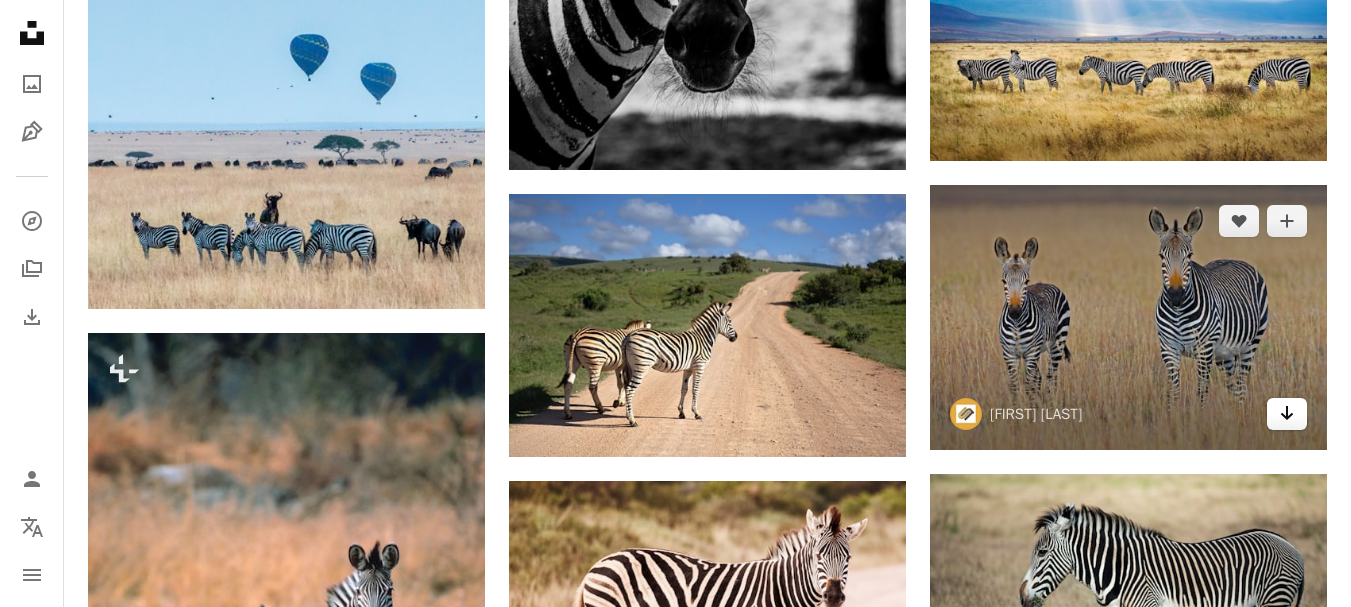 click on "Arrow pointing down" 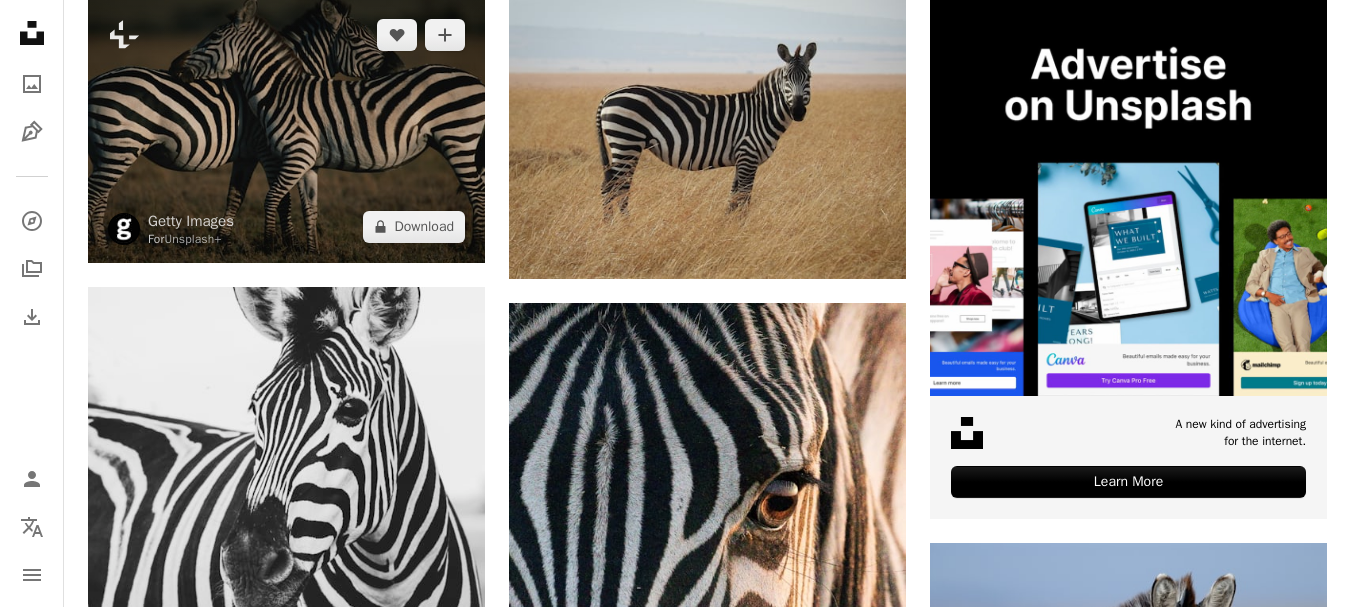 scroll, scrollTop: 0, scrollLeft: 0, axis: both 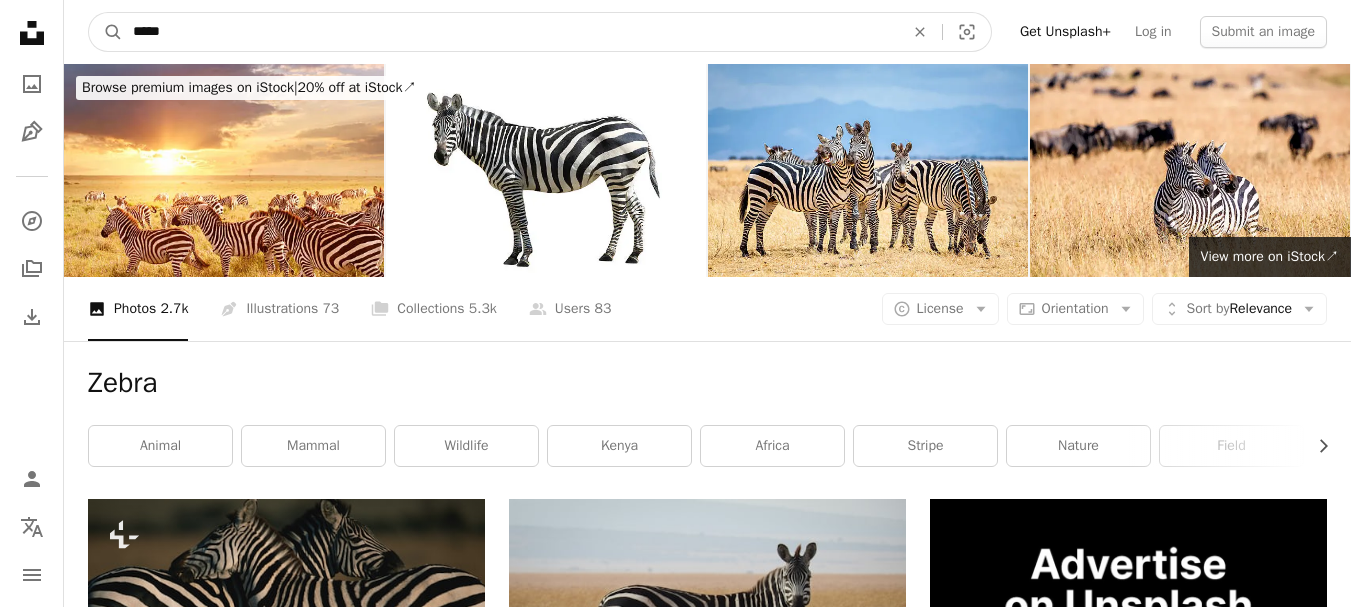 drag, startPoint x: 231, startPoint y: 29, endPoint x: 0, endPoint y: 44, distance: 231.4865 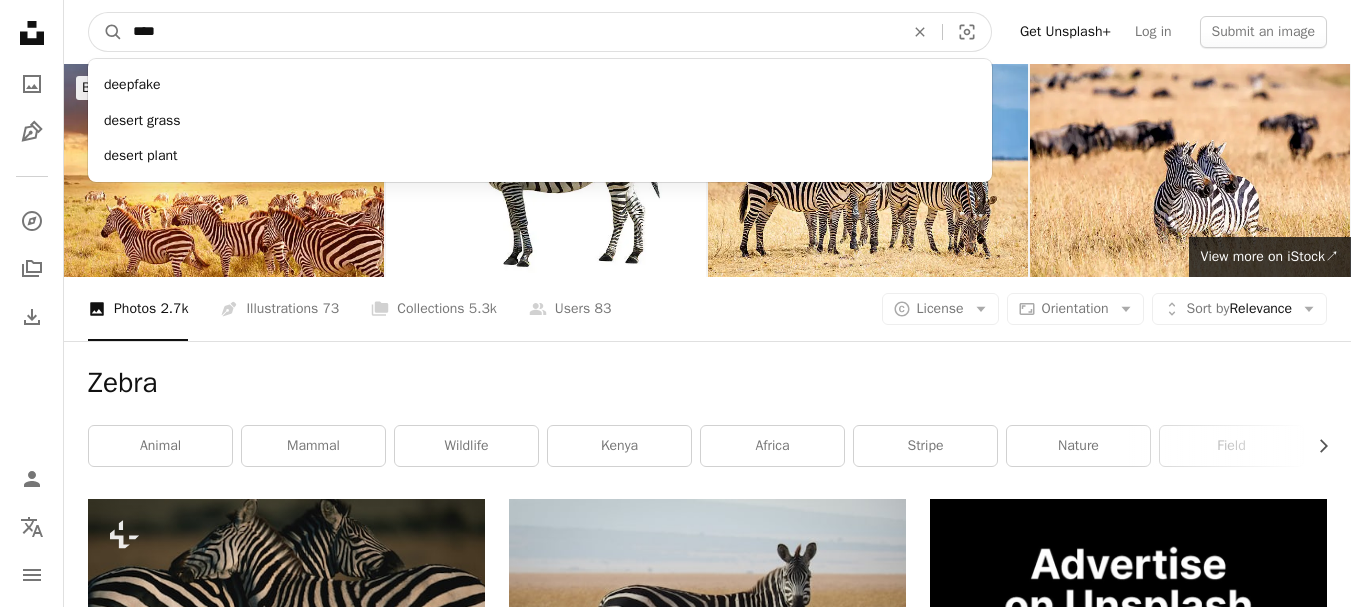 type on "****" 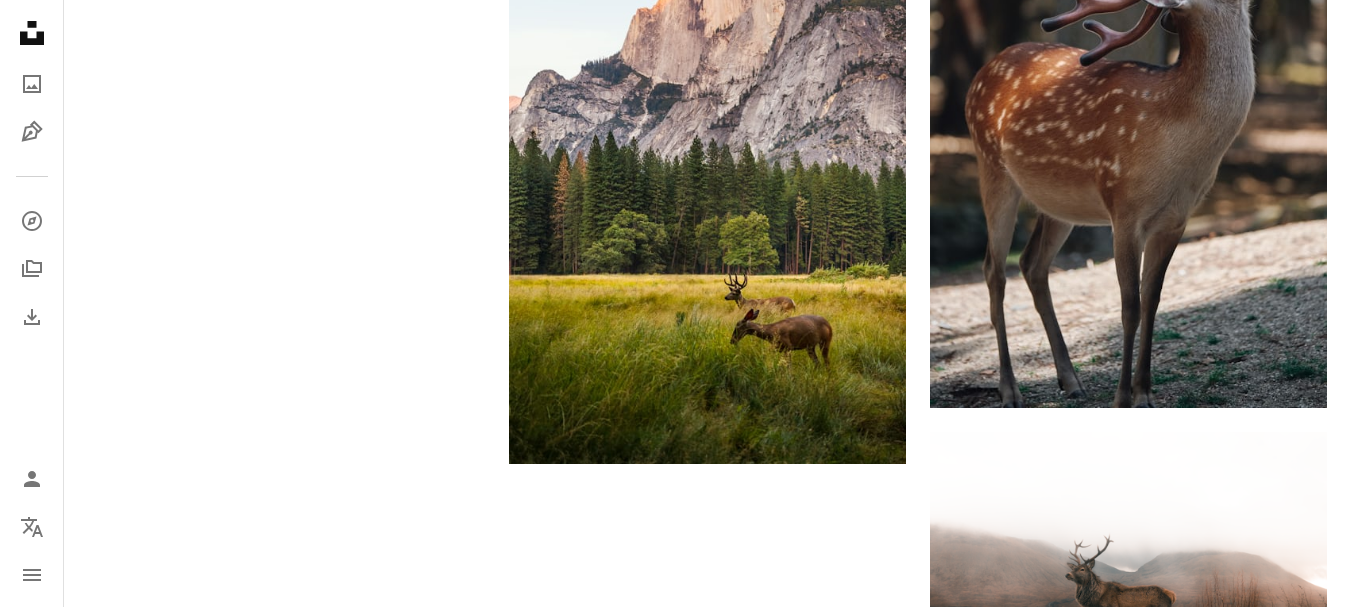 scroll, scrollTop: 4100, scrollLeft: 0, axis: vertical 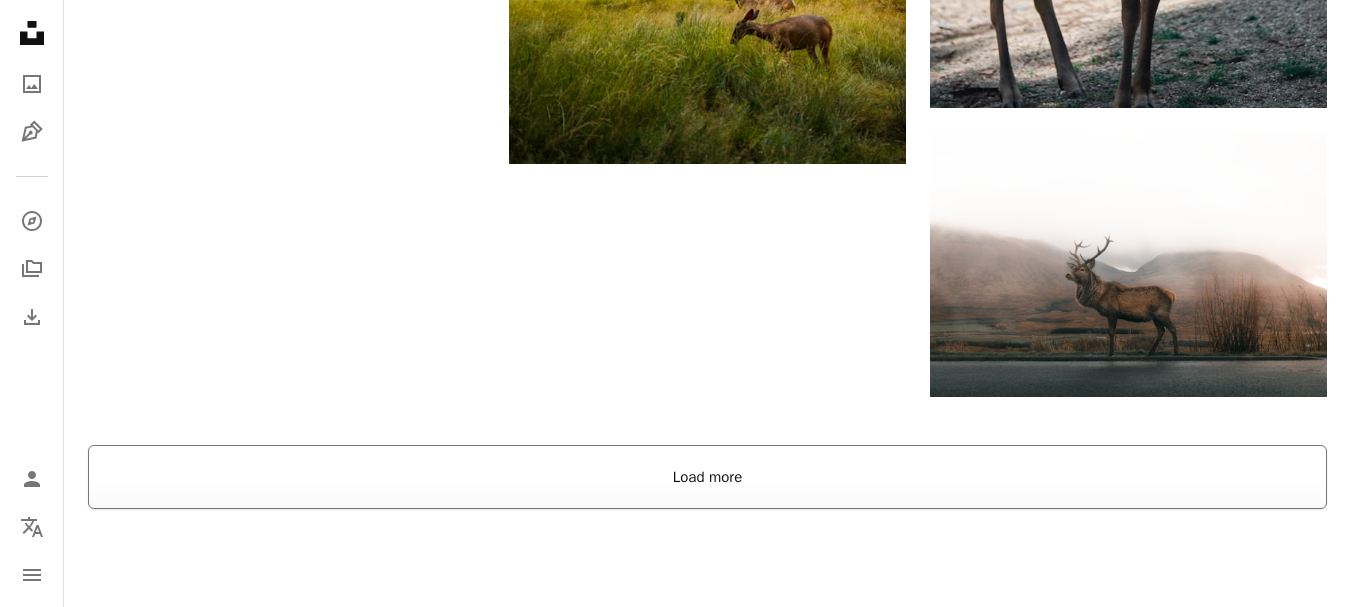 click on "Load more" at bounding box center [707, 477] 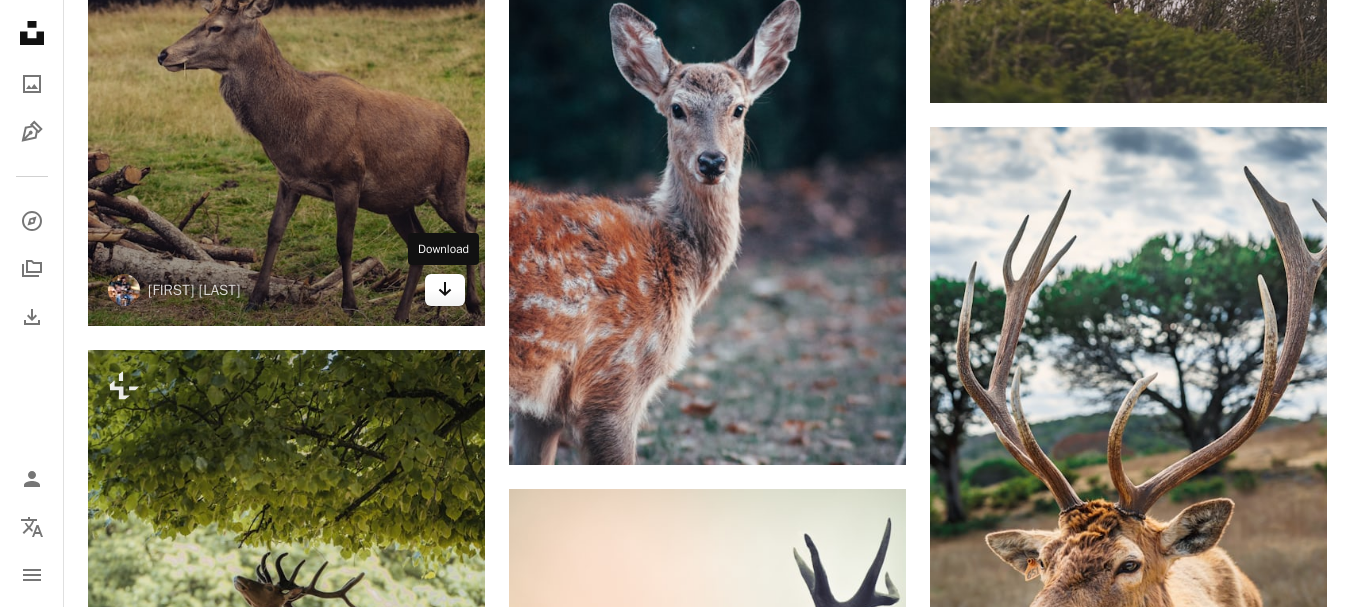 scroll, scrollTop: 2200, scrollLeft: 0, axis: vertical 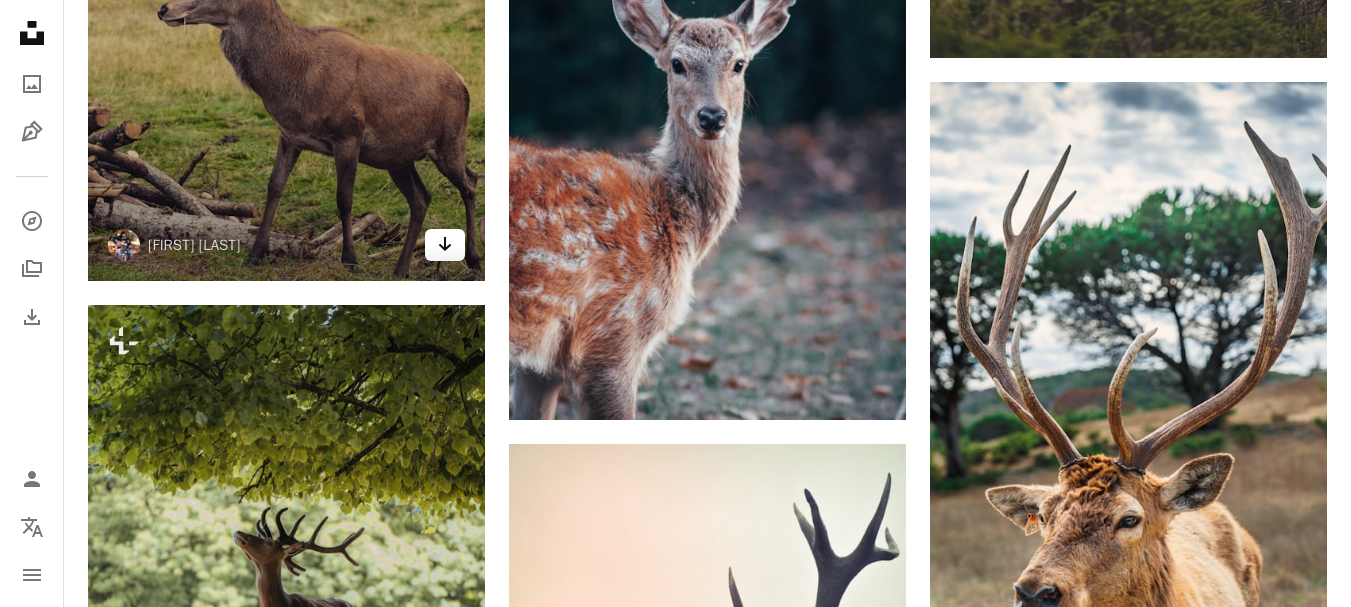 click on "Arrow pointing down" 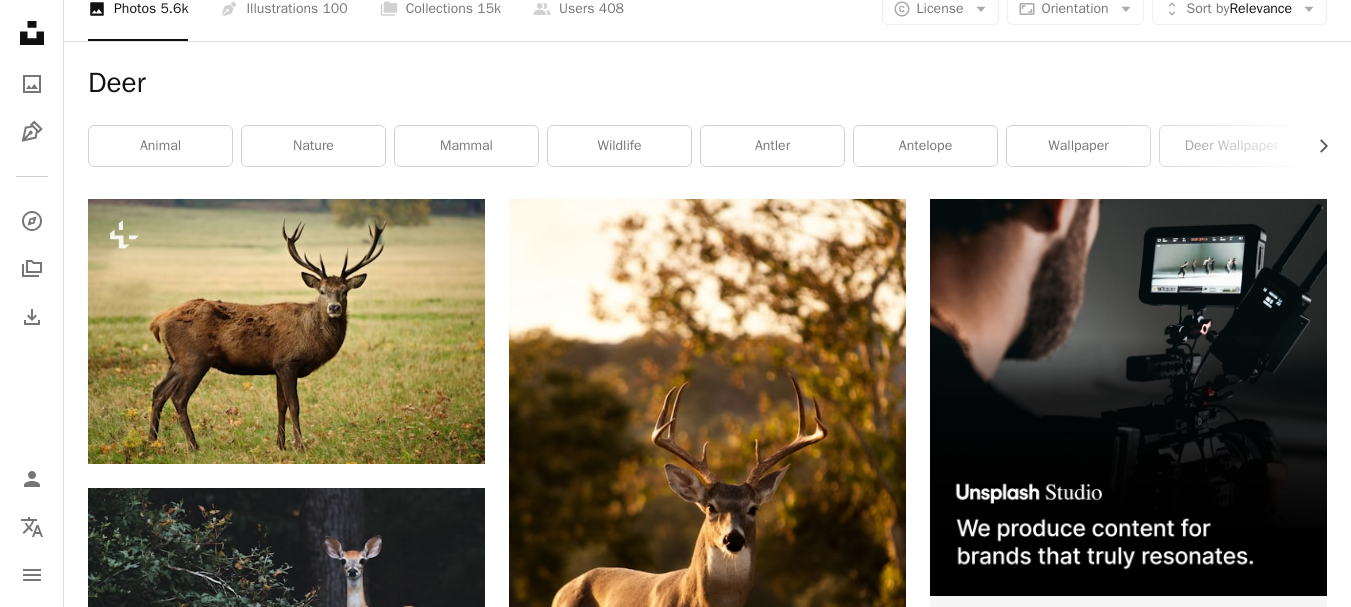 scroll, scrollTop: 0, scrollLeft: 0, axis: both 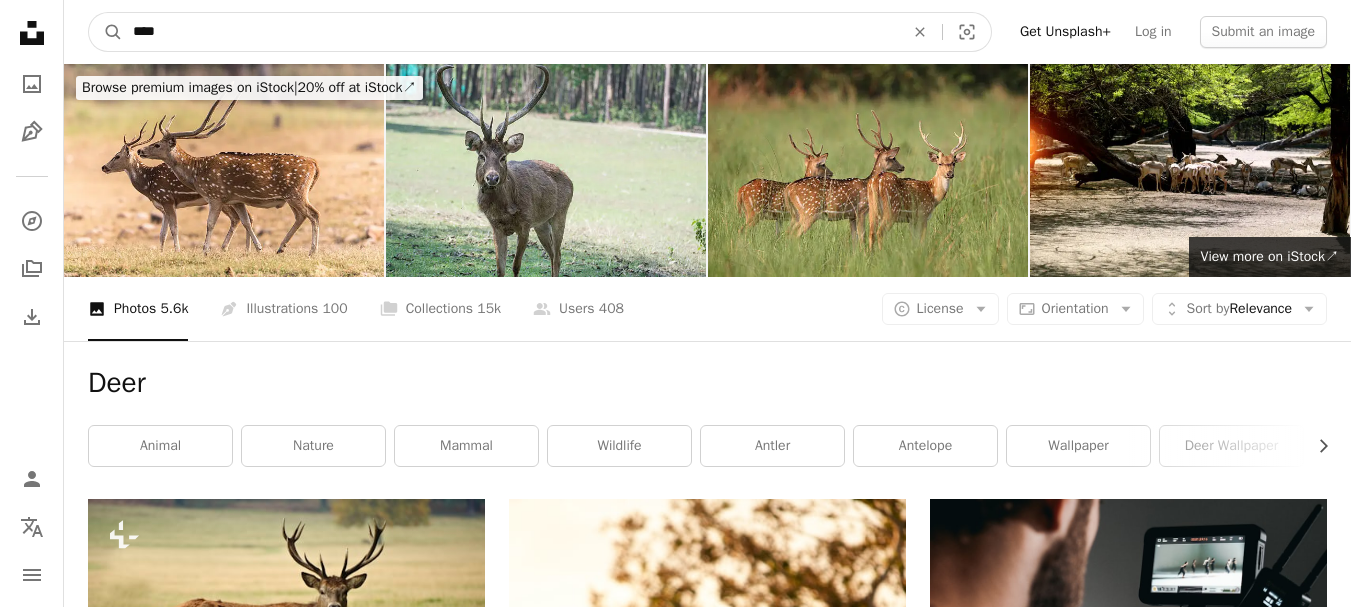 click on "****" at bounding box center [510, 32] 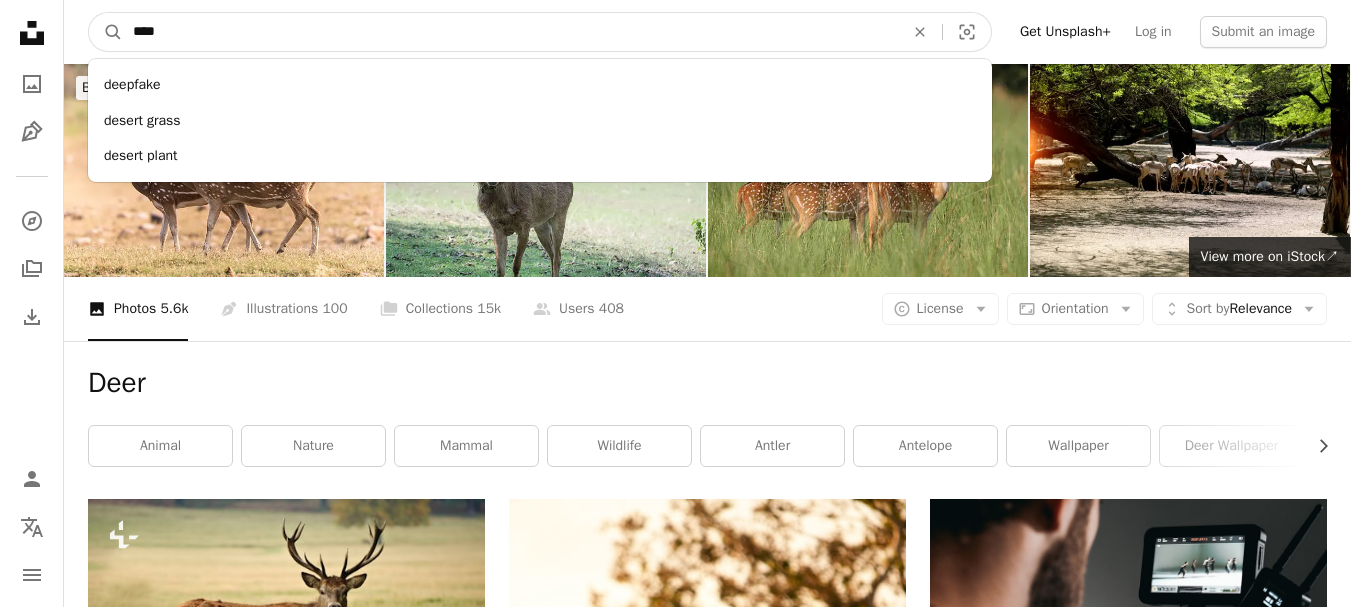 drag, startPoint x: 266, startPoint y: 32, endPoint x: 0, endPoint y: 28, distance: 266.03006 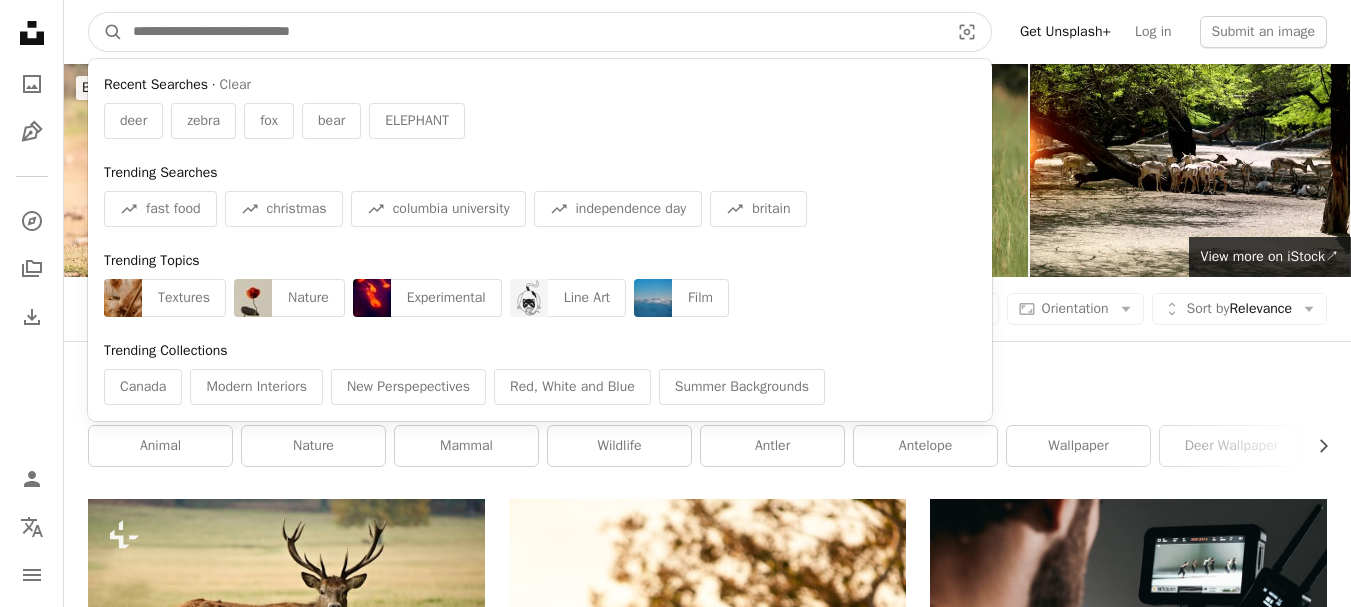 click at bounding box center (533, 32) 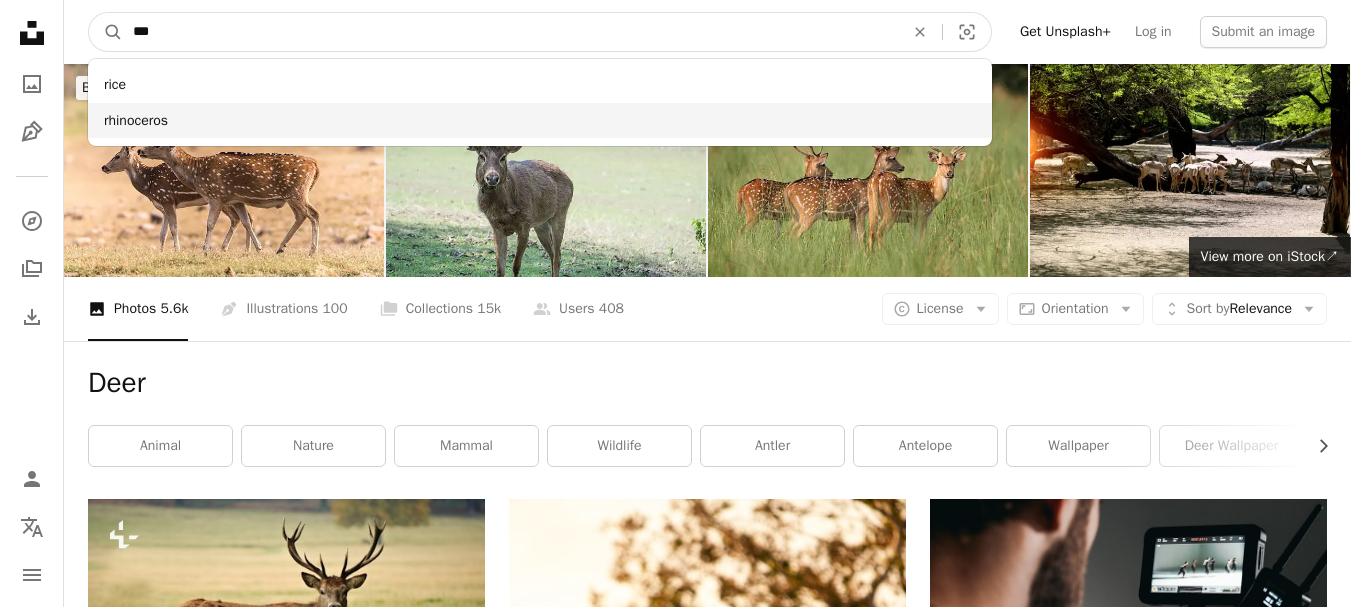type on "***" 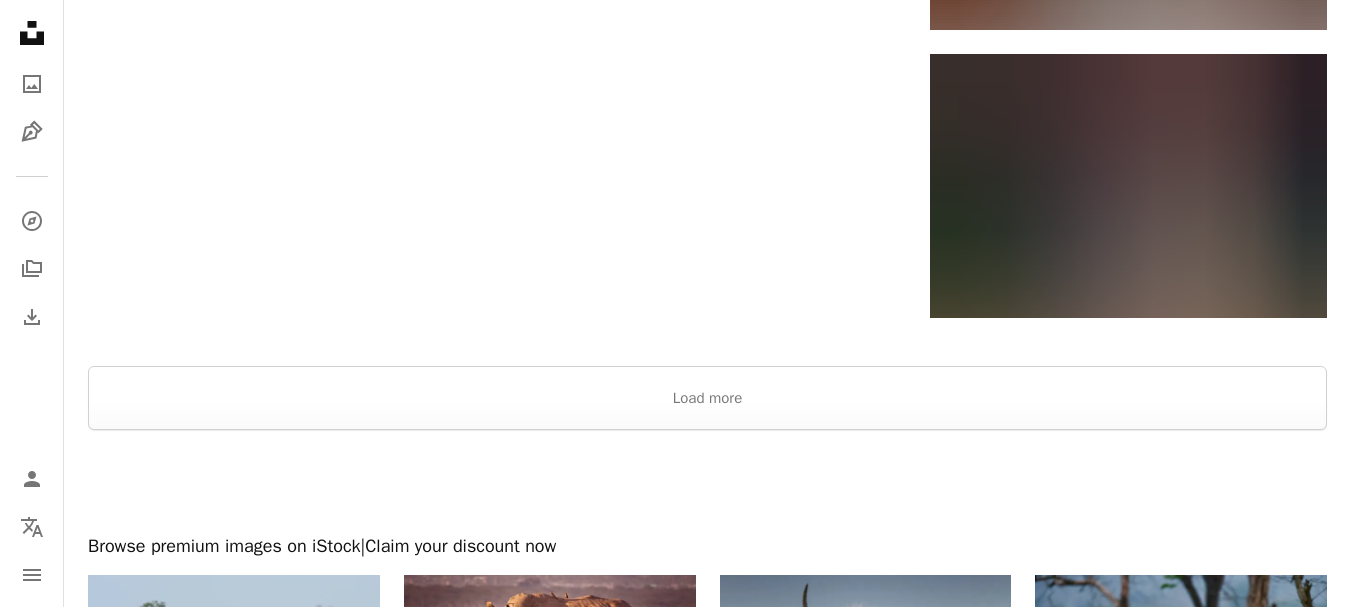scroll, scrollTop: 3100, scrollLeft: 0, axis: vertical 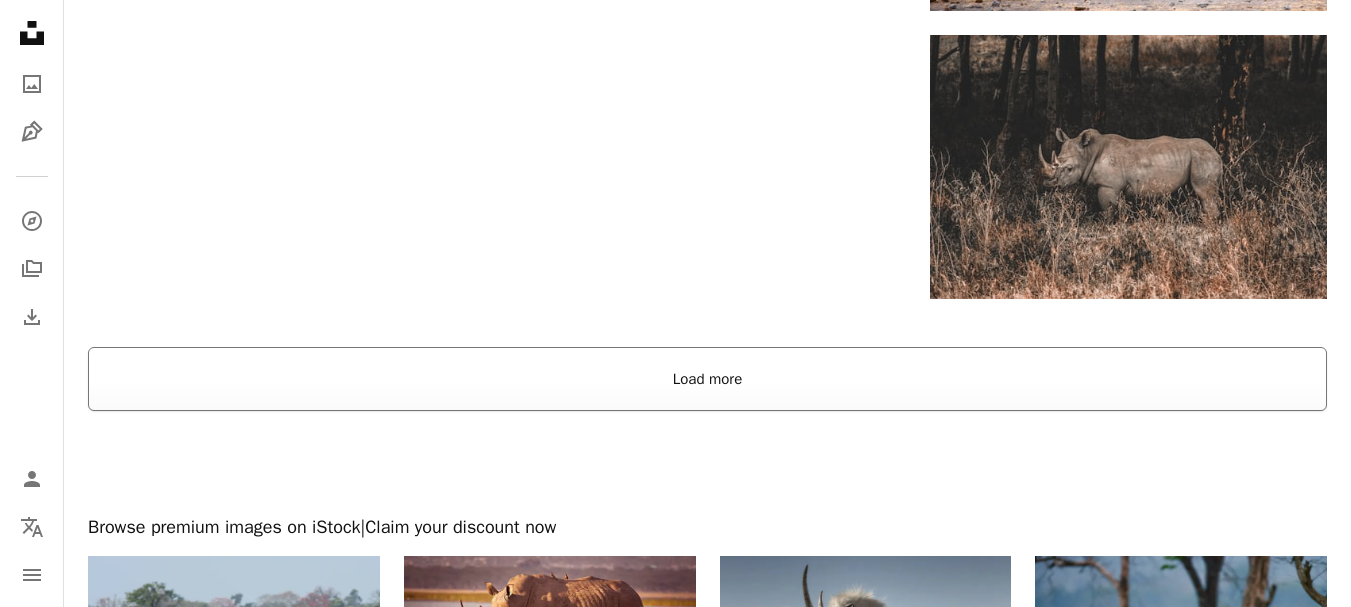 click on "Load more" at bounding box center (707, 379) 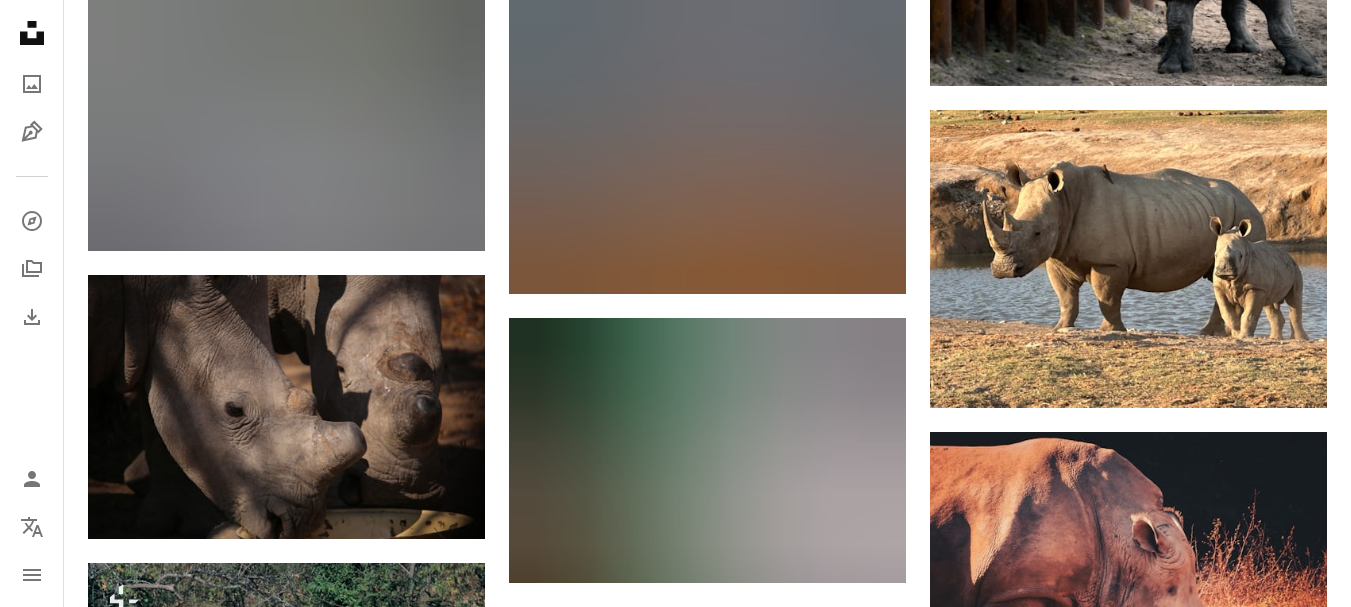 scroll, scrollTop: 13900, scrollLeft: 0, axis: vertical 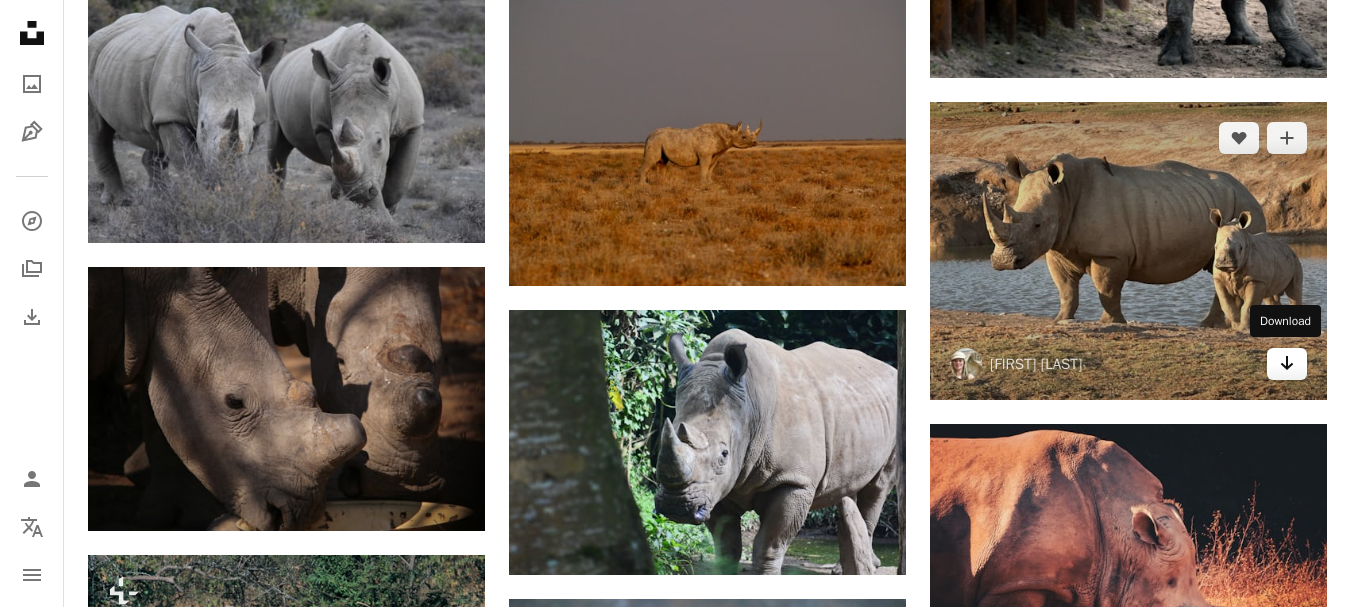 click on "Arrow pointing down" 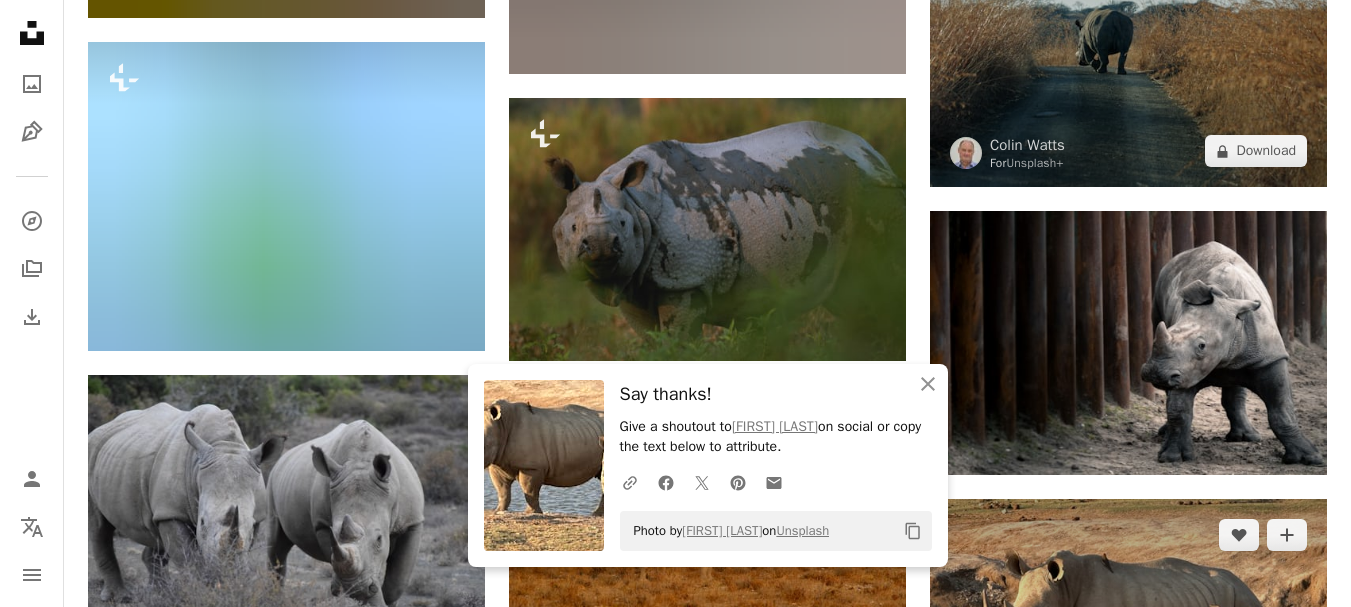 scroll, scrollTop: 13500, scrollLeft: 0, axis: vertical 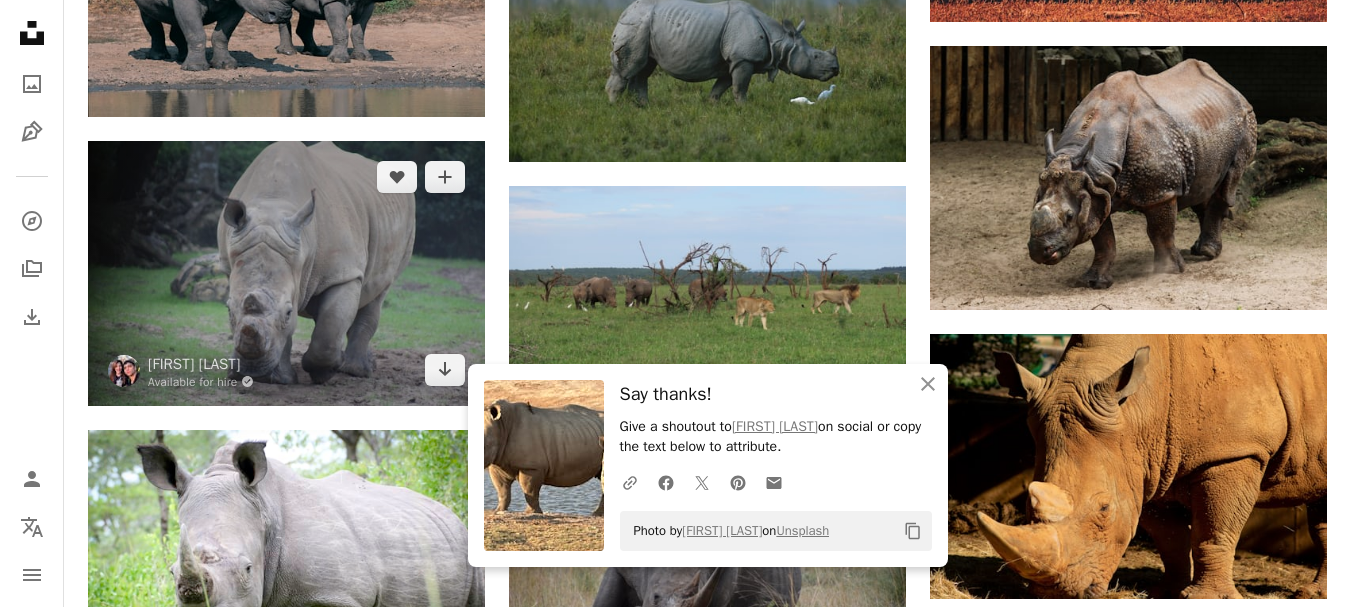 click at bounding box center (286, 273) 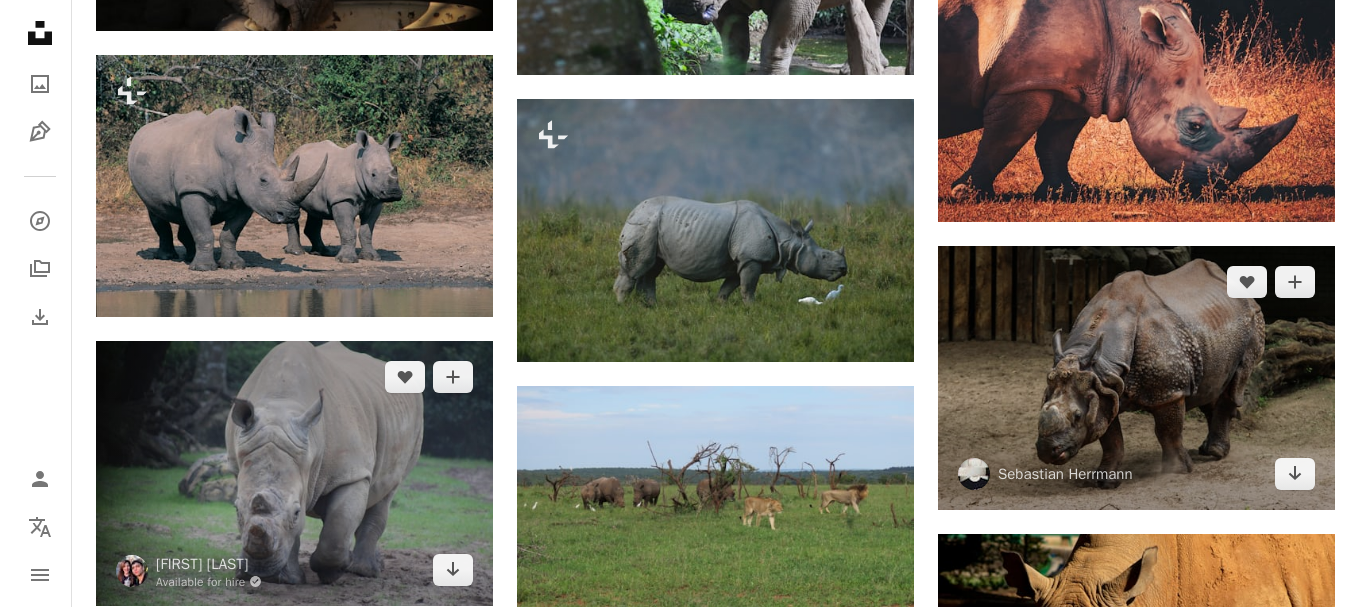 scroll, scrollTop: 15800, scrollLeft: 0, axis: vertical 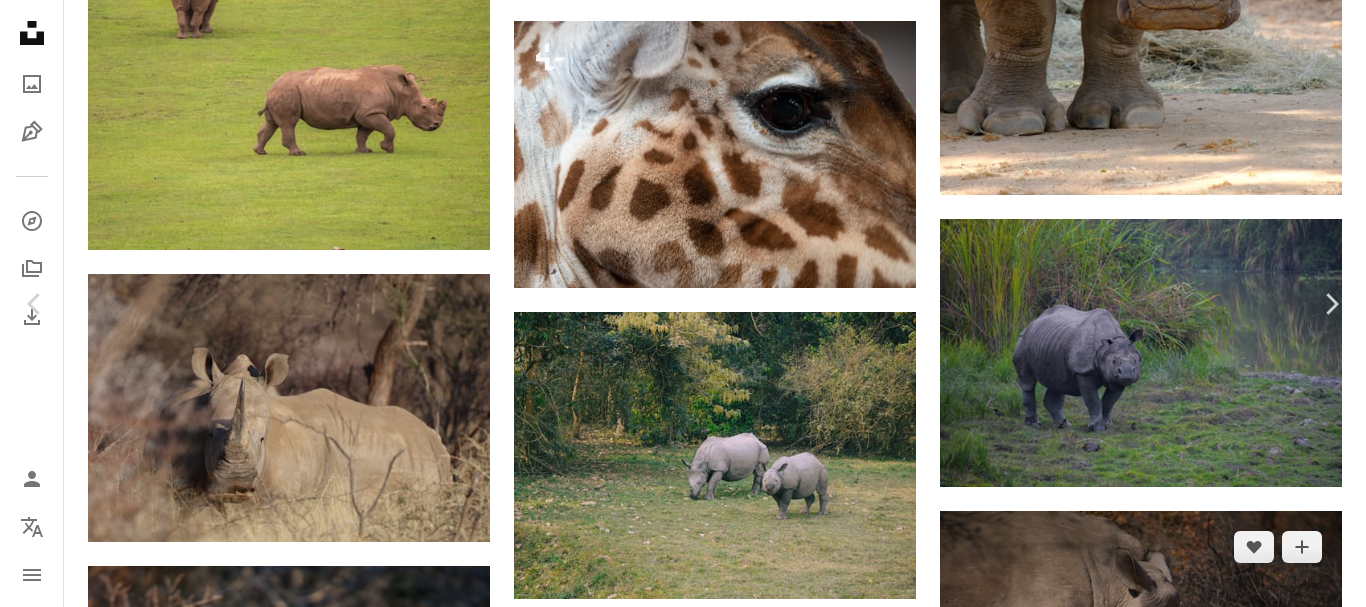 click on "An X shape" at bounding box center (20, 20) 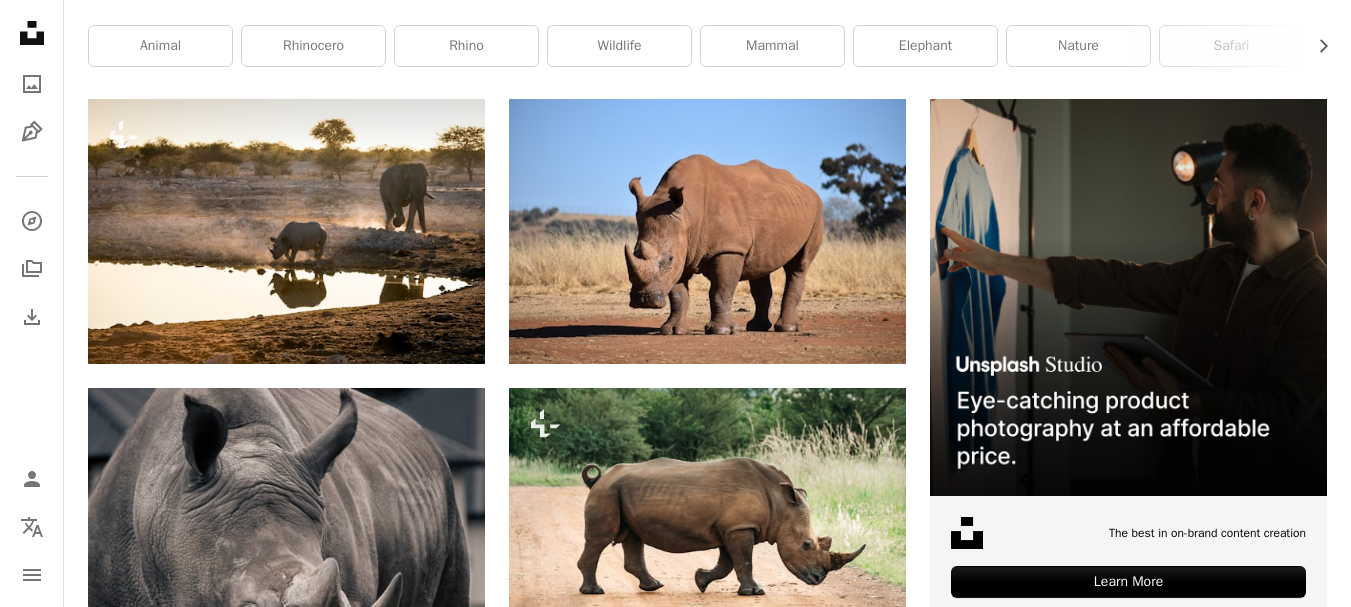 scroll, scrollTop: 0, scrollLeft: 0, axis: both 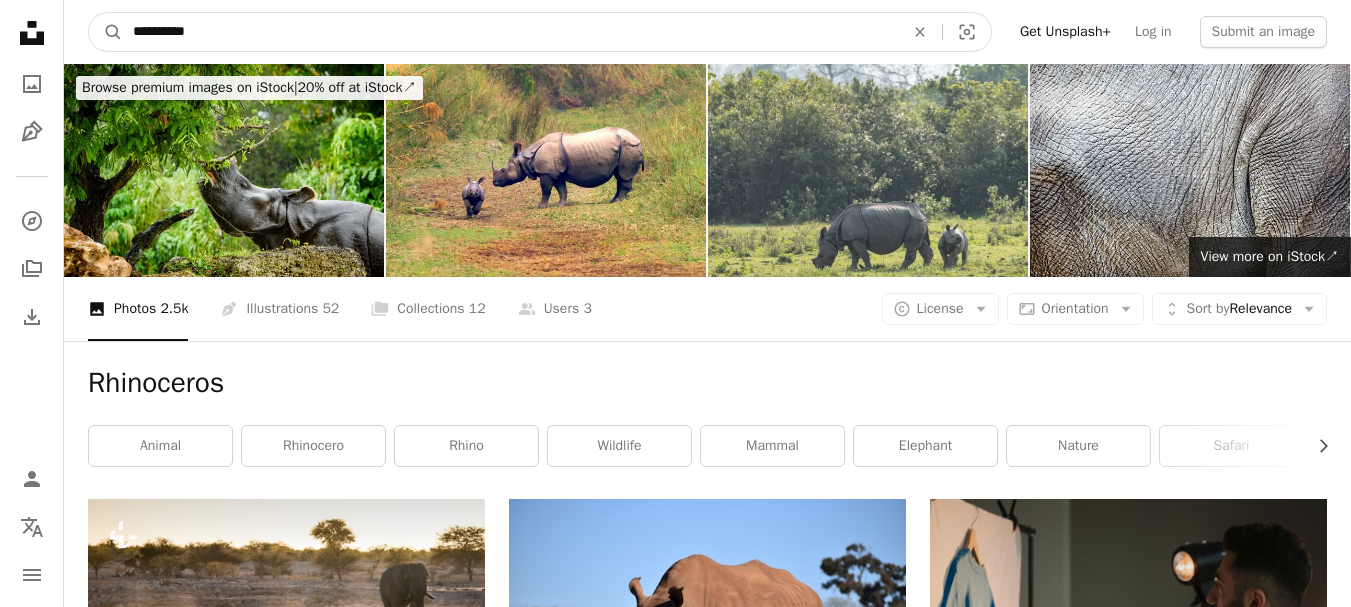 click on "**********" at bounding box center (510, 32) 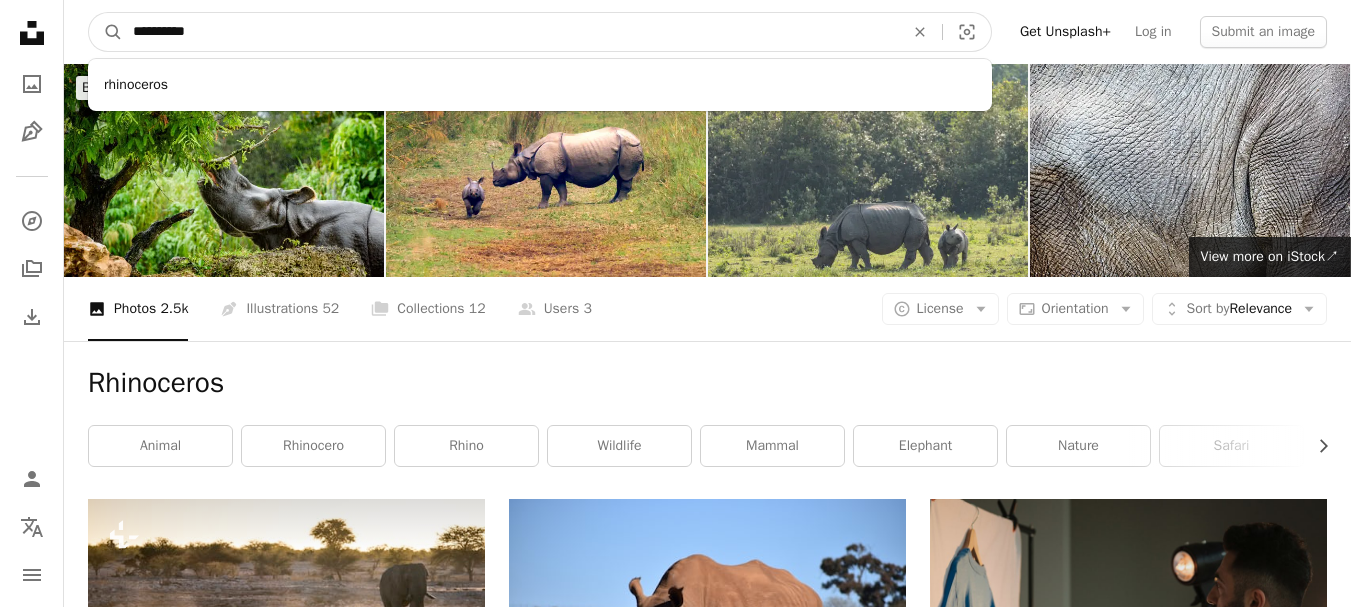 drag, startPoint x: 235, startPoint y: 23, endPoint x: 0, endPoint y: 17, distance: 235.07658 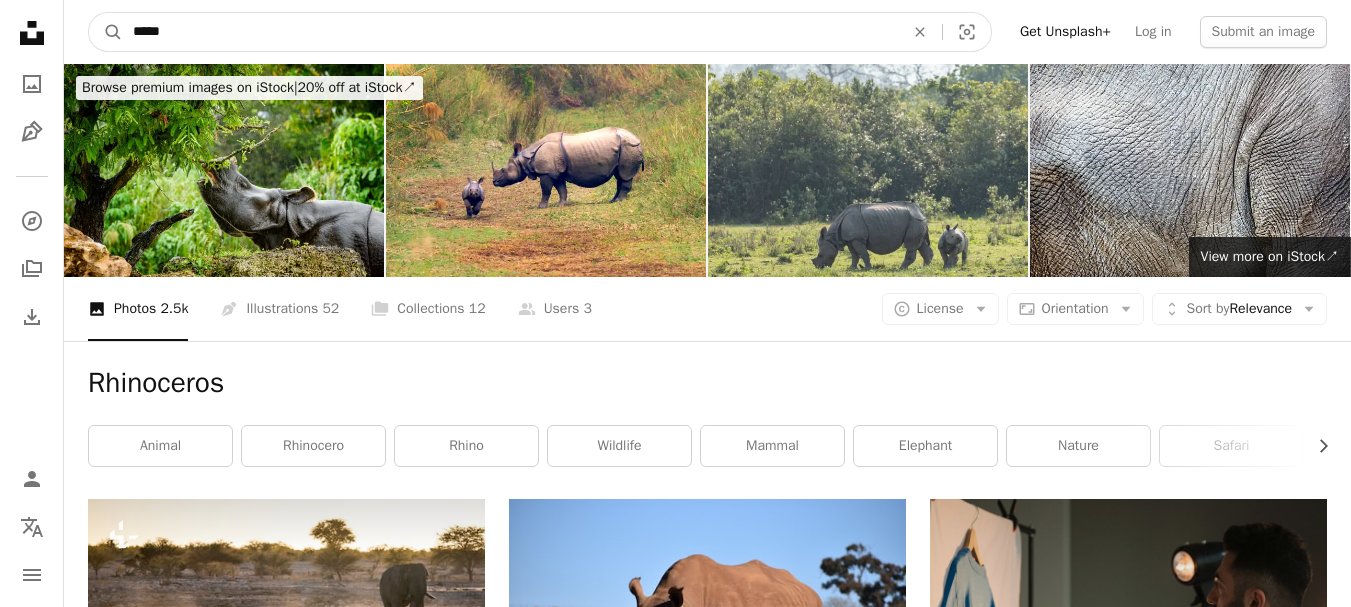 type on "*****" 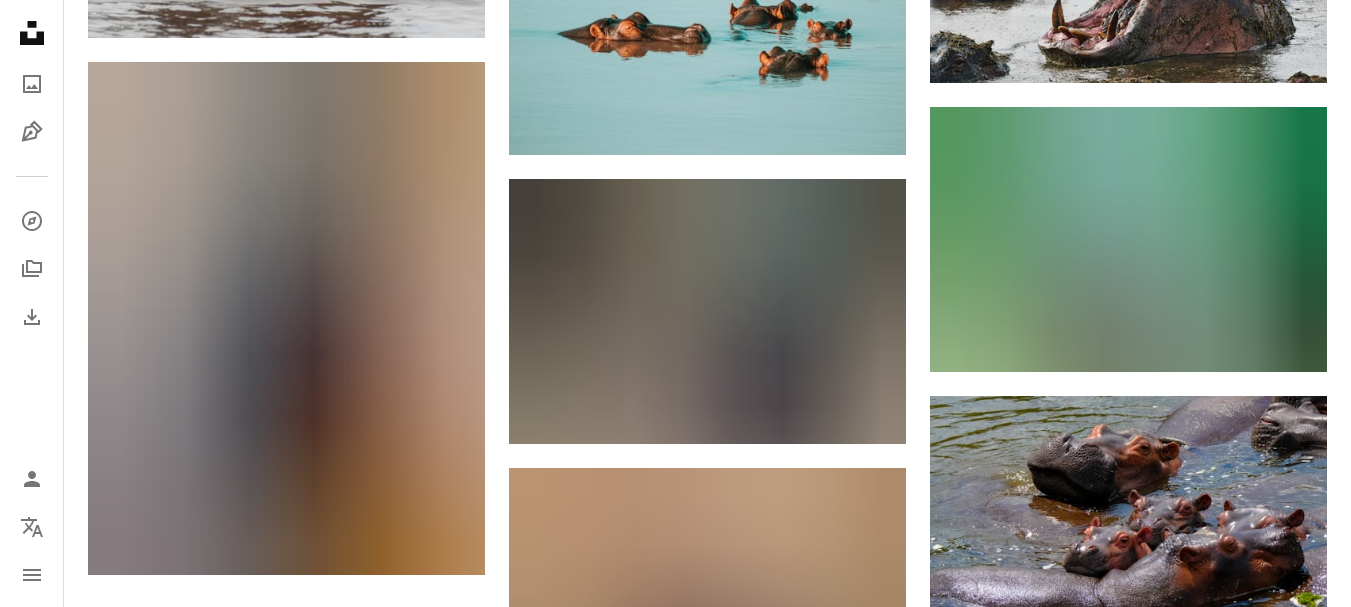 scroll, scrollTop: 2100, scrollLeft: 0, axis: vertical 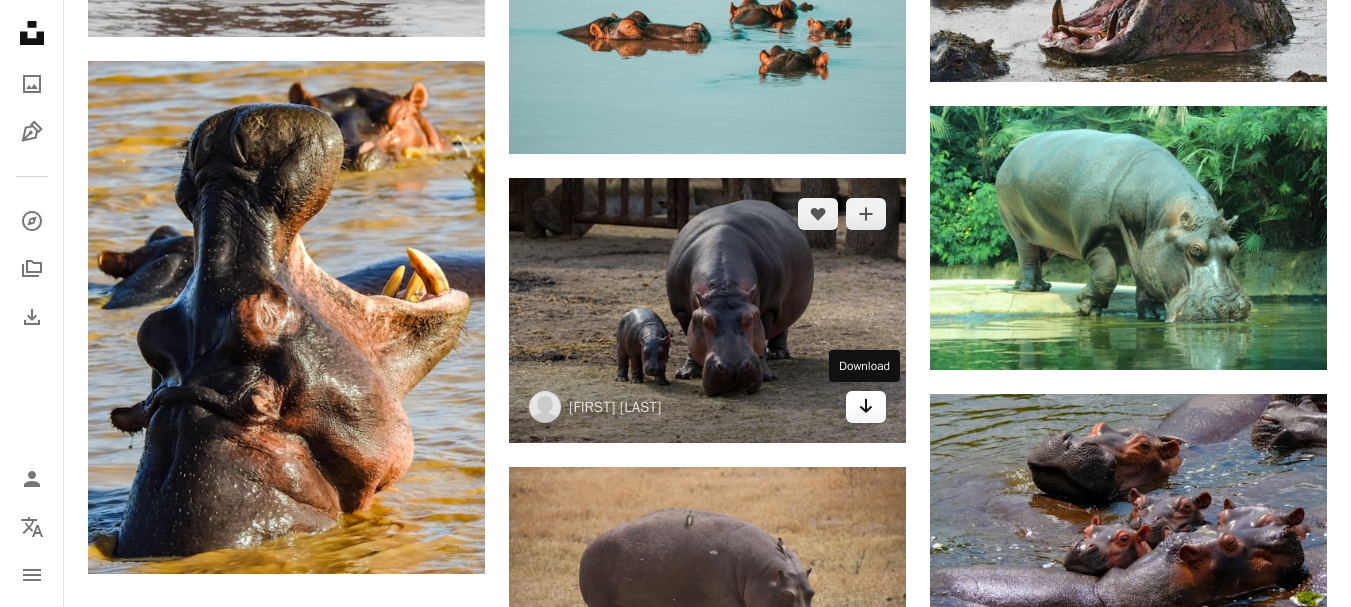click on "Arrow pointing down" 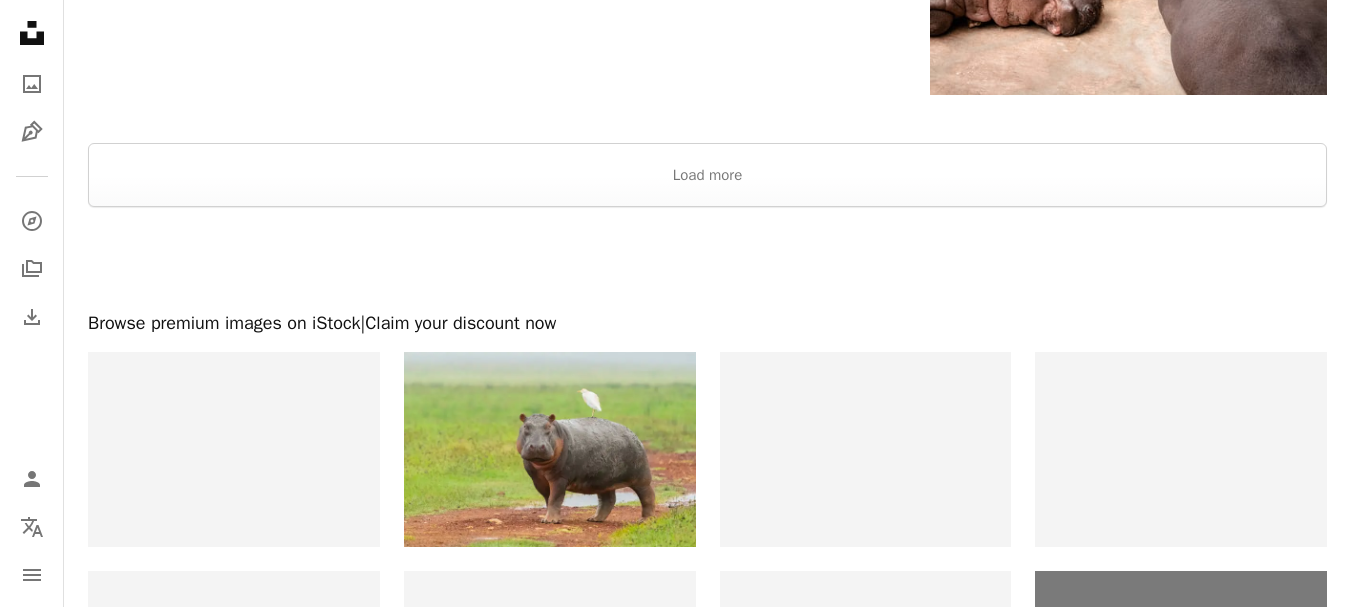 scroll, scrollTop: 3200, scrollLeft: 0, axis: vertical 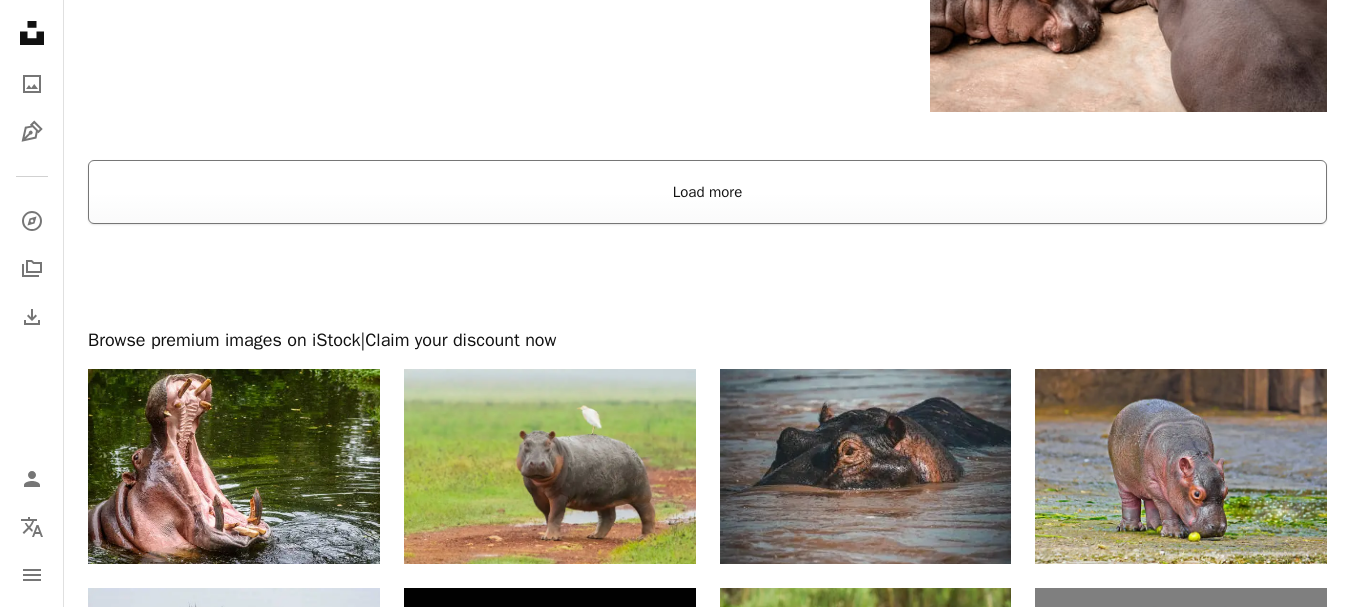 click on "Load more" at bounding box center [707, 192] 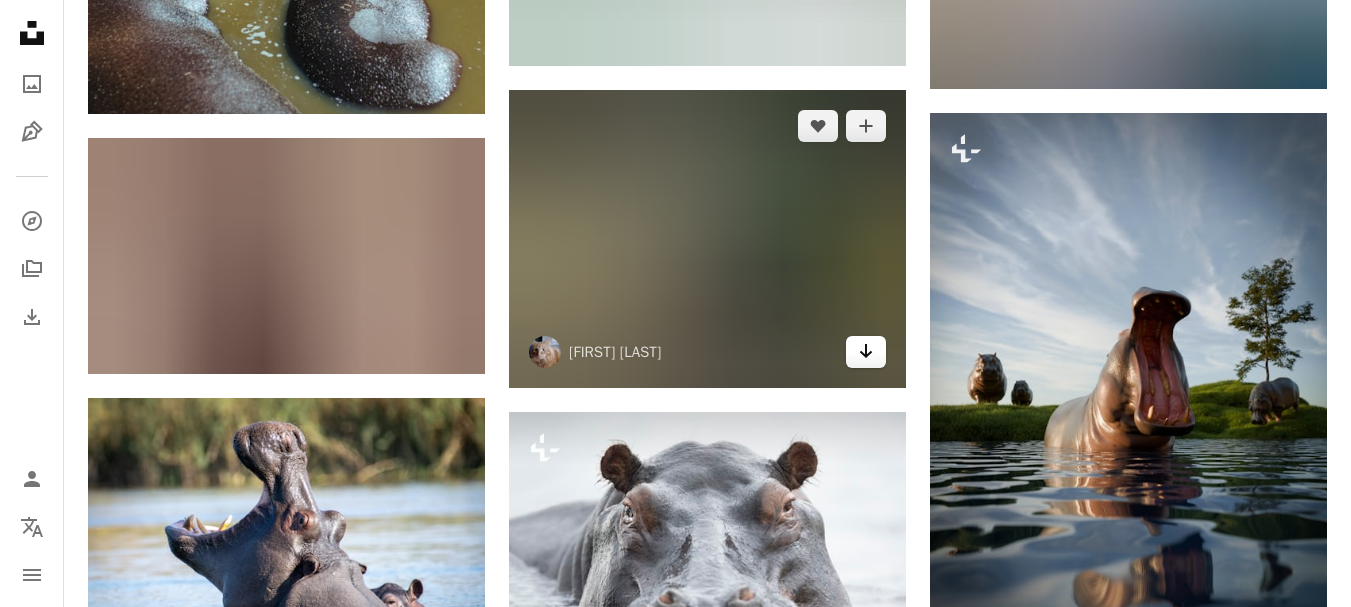 scroll, scrollTop: 5700, scrollLeft: 0, axis: vertical 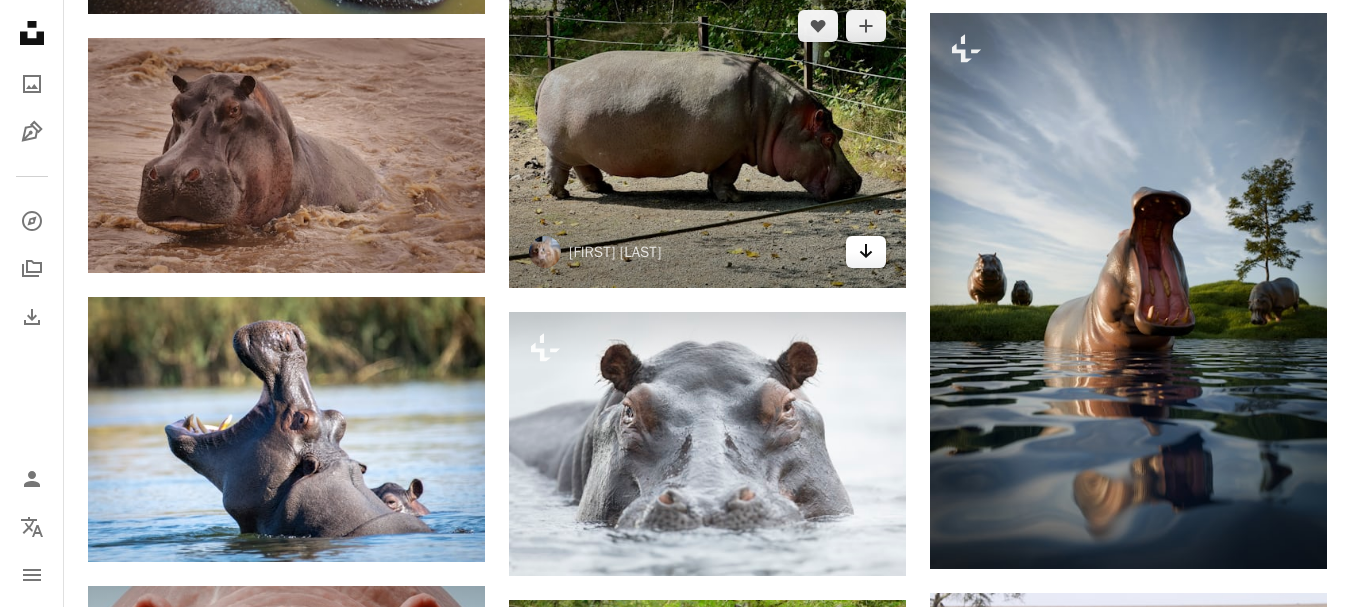 click on "Arrow pointing down" 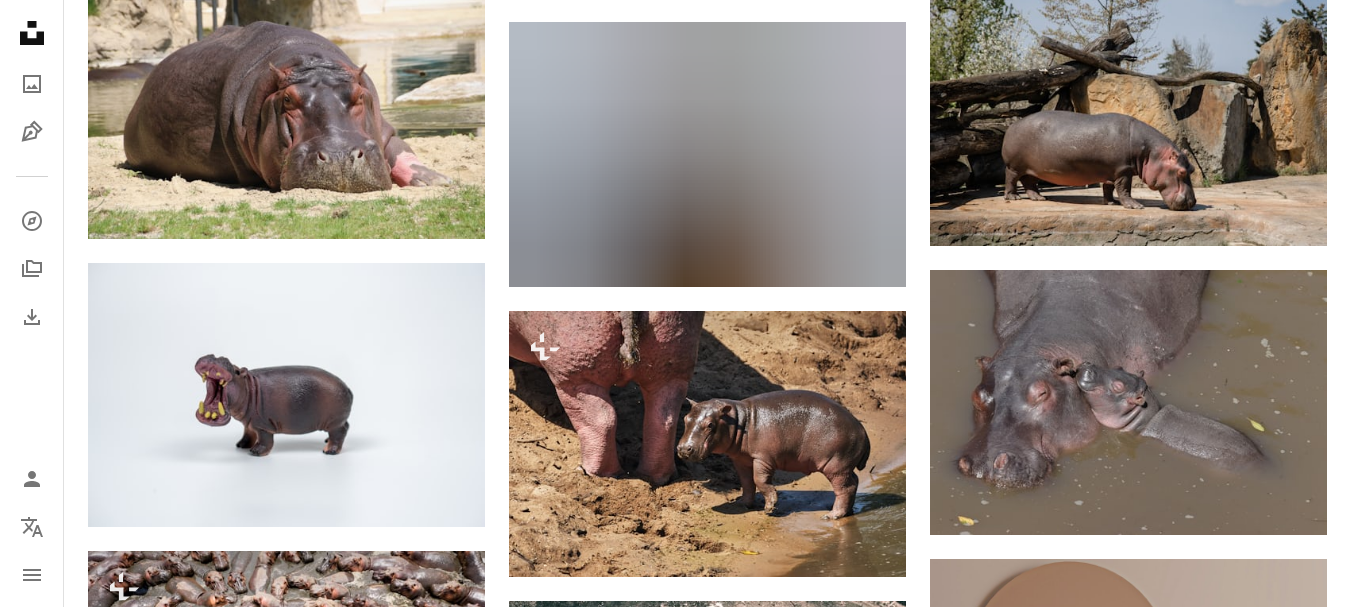 scroll, scrollTop: 7000, scrollLeft: 0, axis: vertical 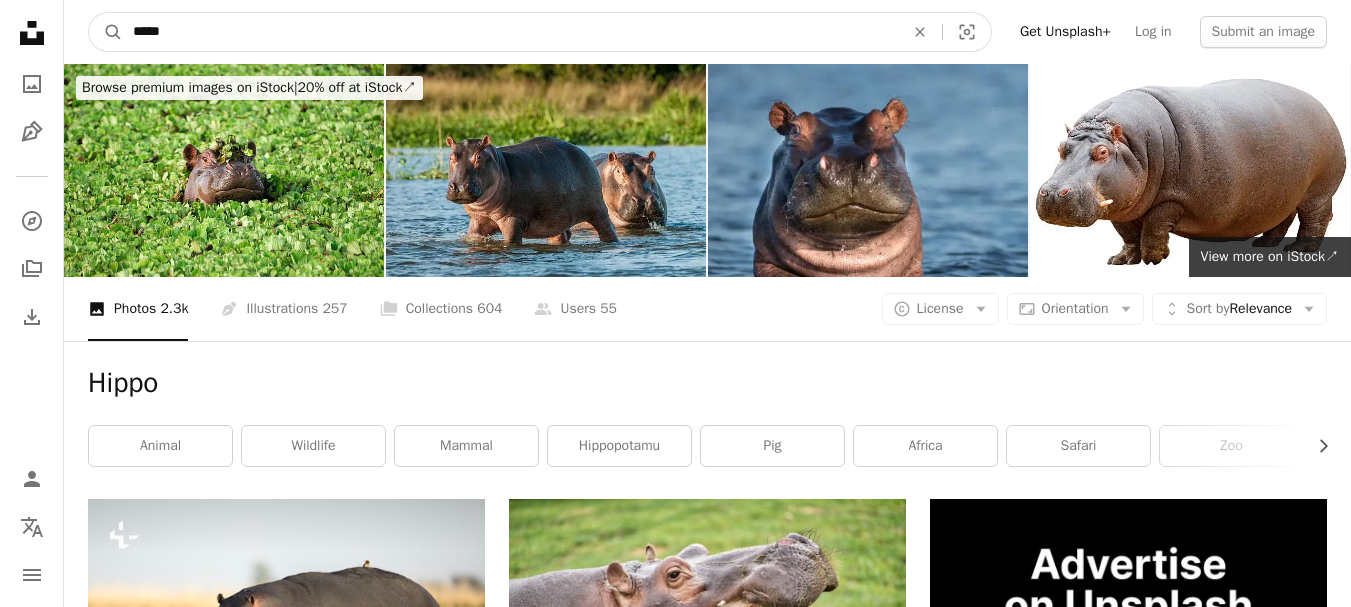 drag, startPoint x: 314, startPoint y: 37, endPoint x: 0, endPoint y: 60, distance: 314.84122 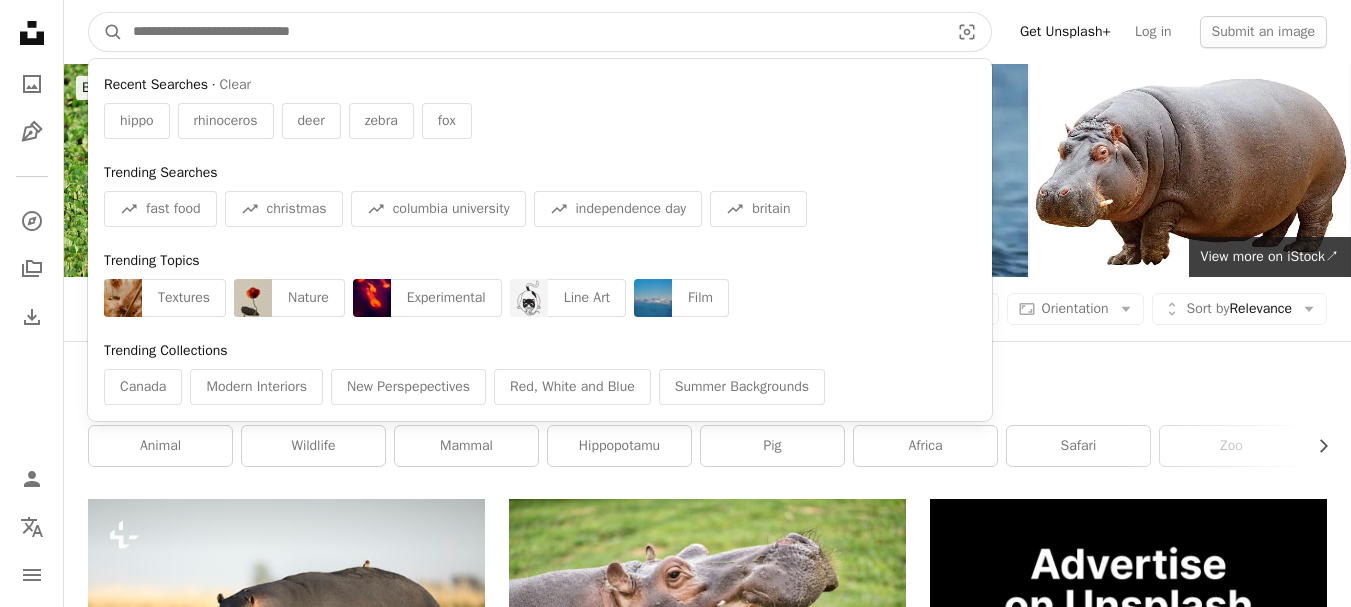 type on "*" 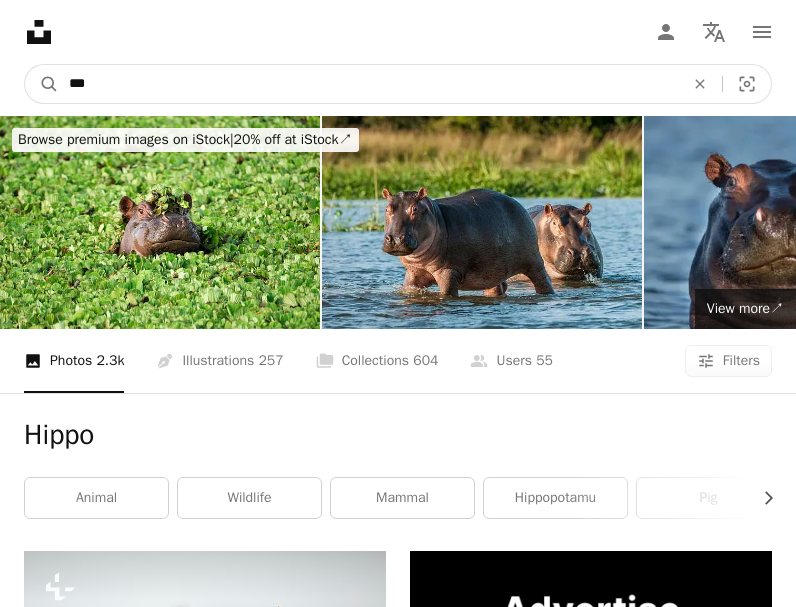 click on "***" at bounding box center [368, 84] 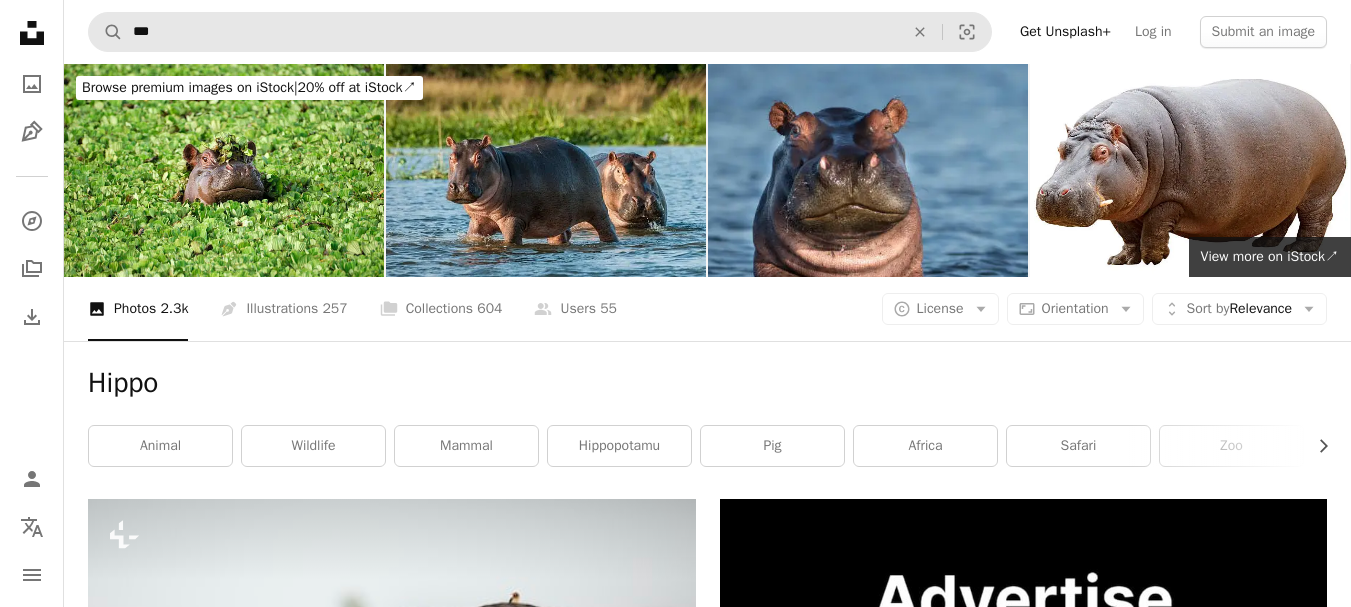 click on "Browse premium images on iStock  |  20% off at iStock  ↗" at bounding box center [249, 87] 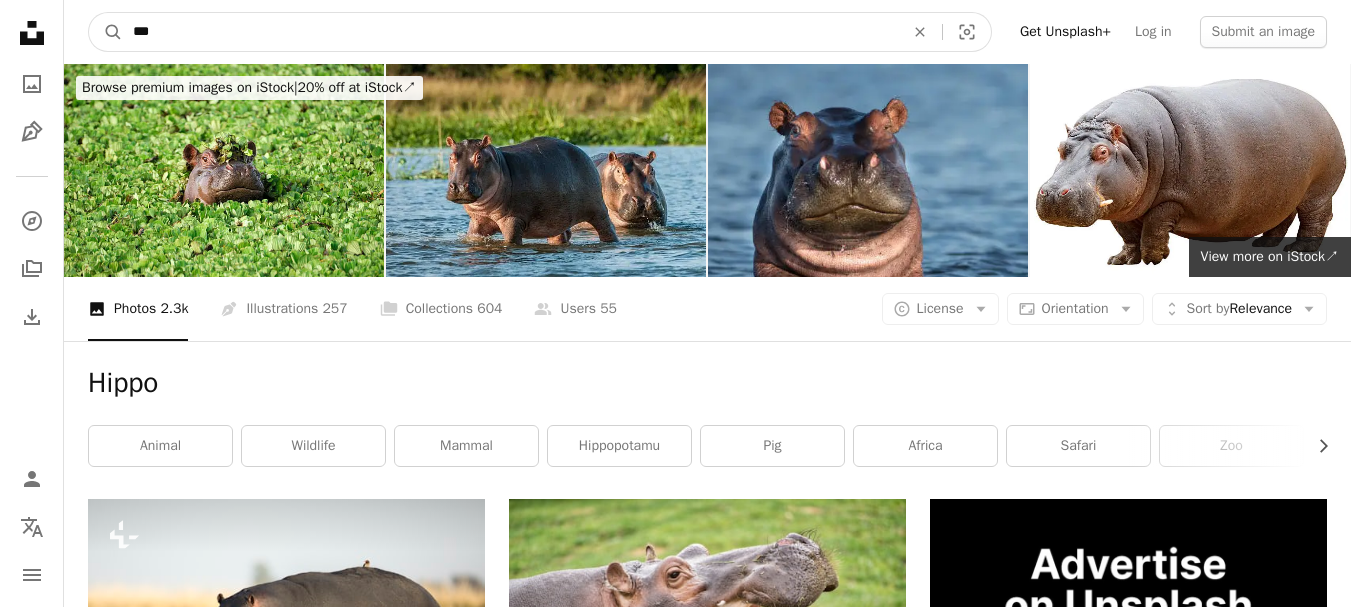 click on "***" at bounding box center [510, 32] 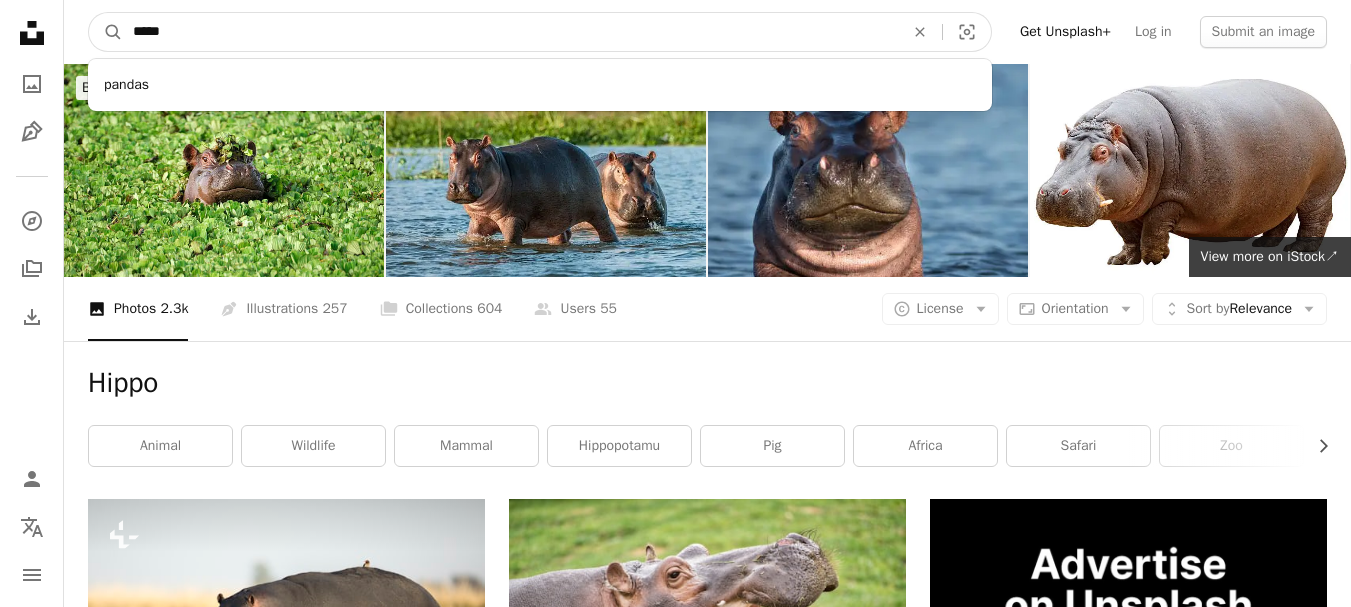 type on "*****" 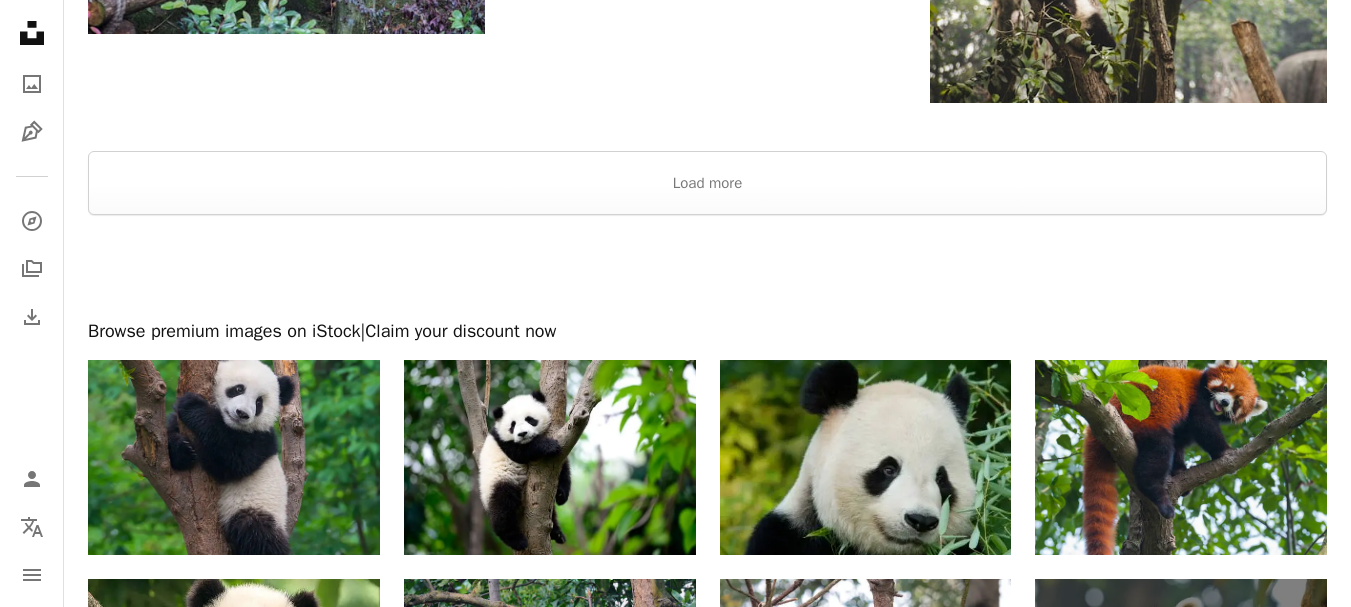 scroll, scrollTop: 3300, scrollLeft: 0, axis: vertical 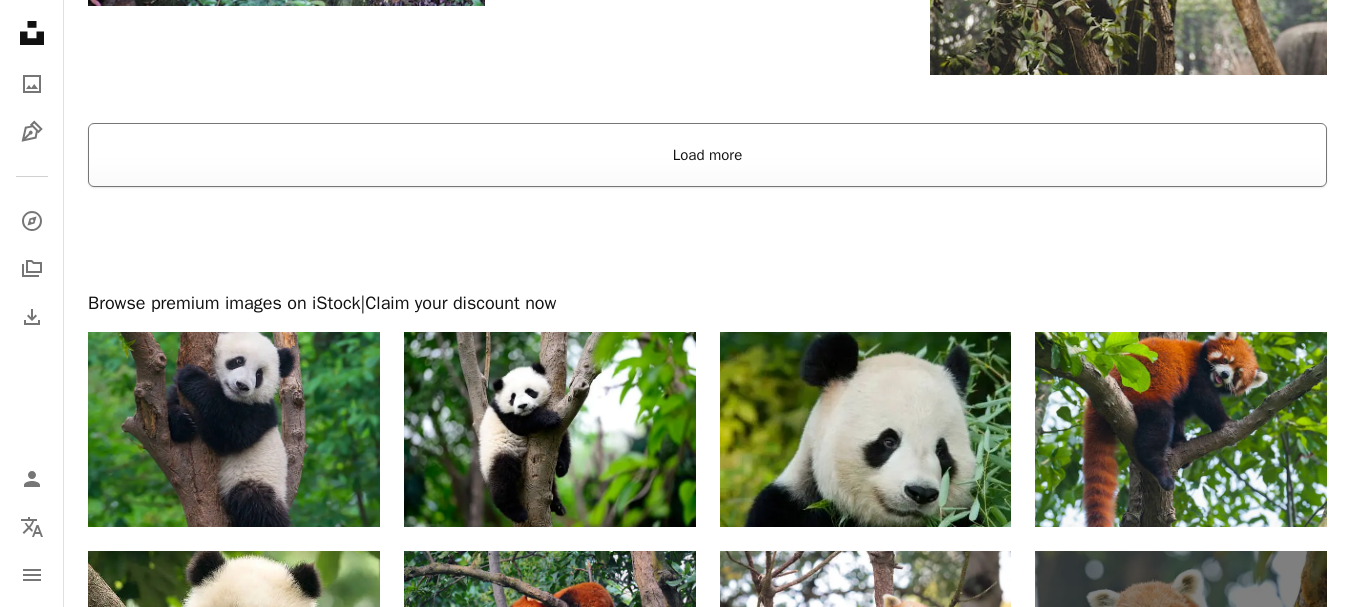 click on "Load more" at bounding box center (707, 155) 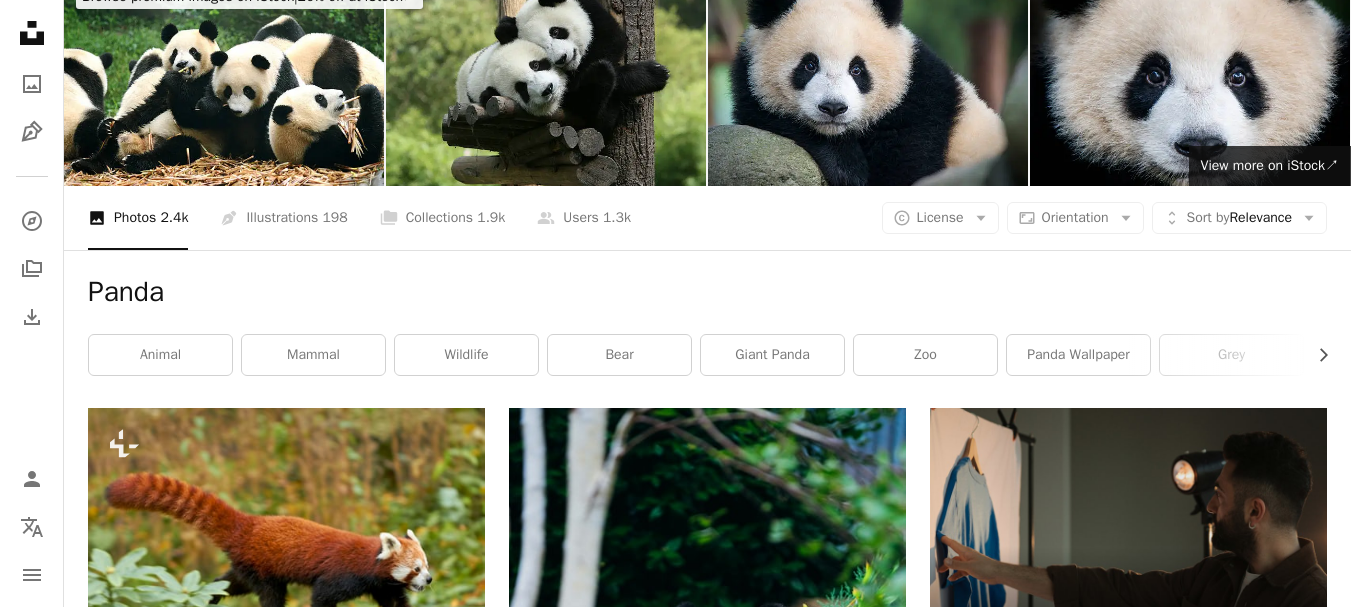 scroll, scrollTop: 0, scrollLeft: 0, axis: both 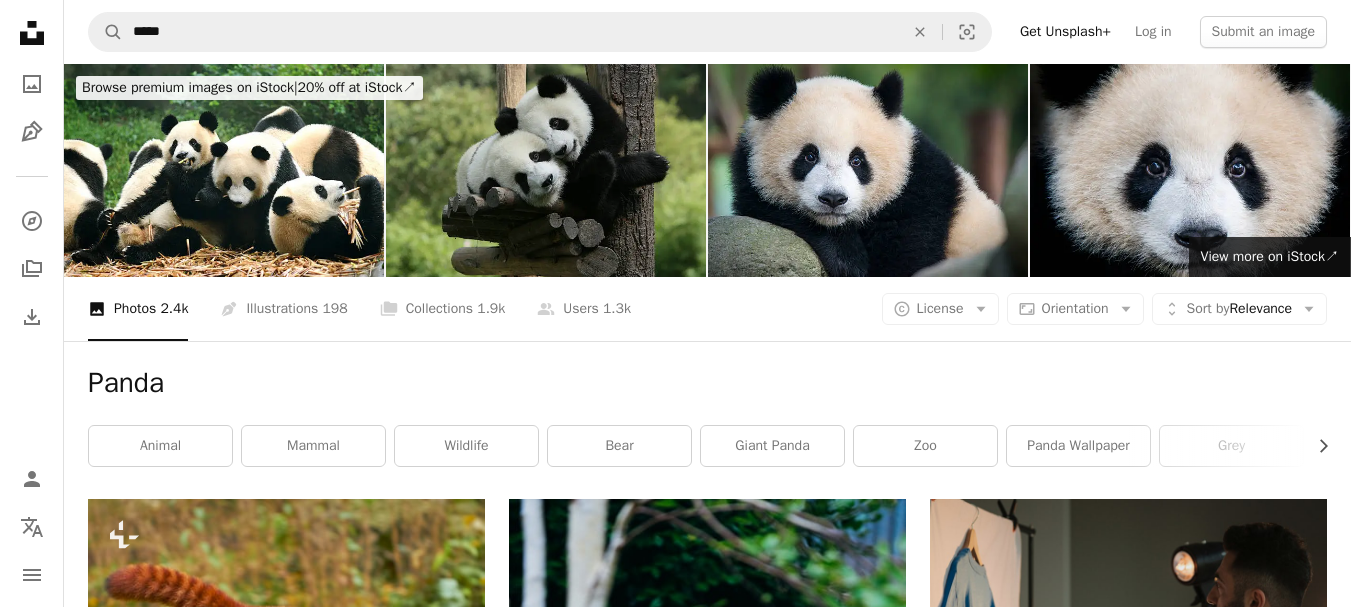 click at bounding box center (546, 170) 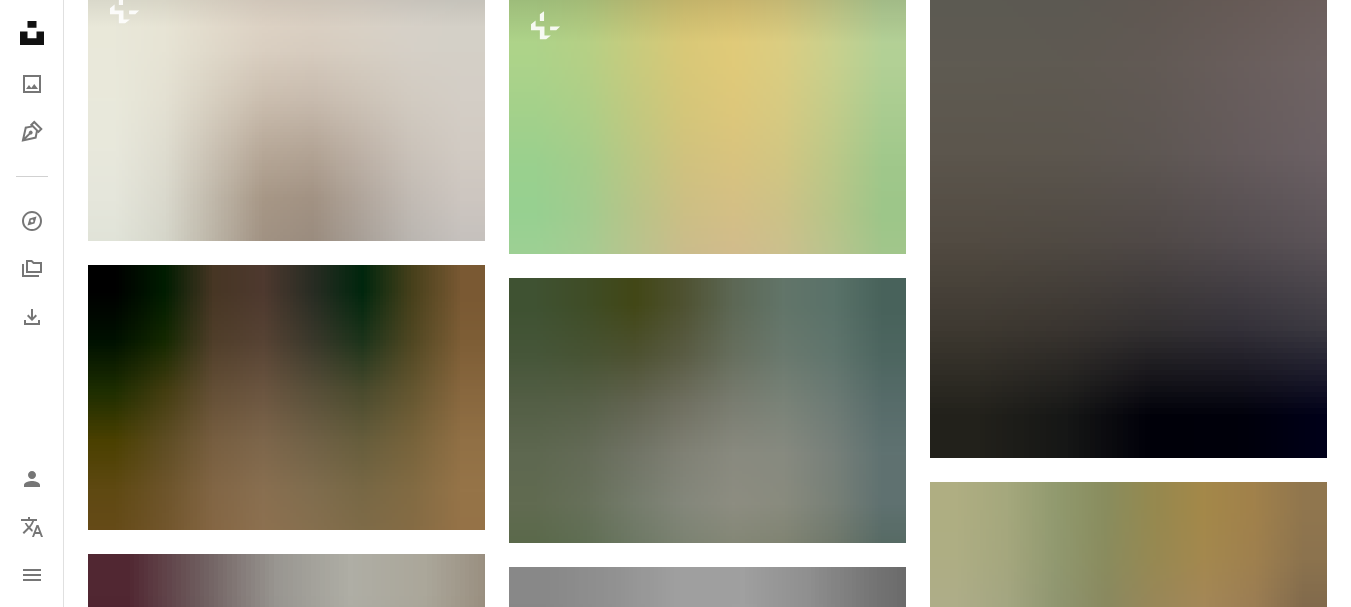 scroll, scrollTop: 6500, scrollLeft: 0, axis: vertical 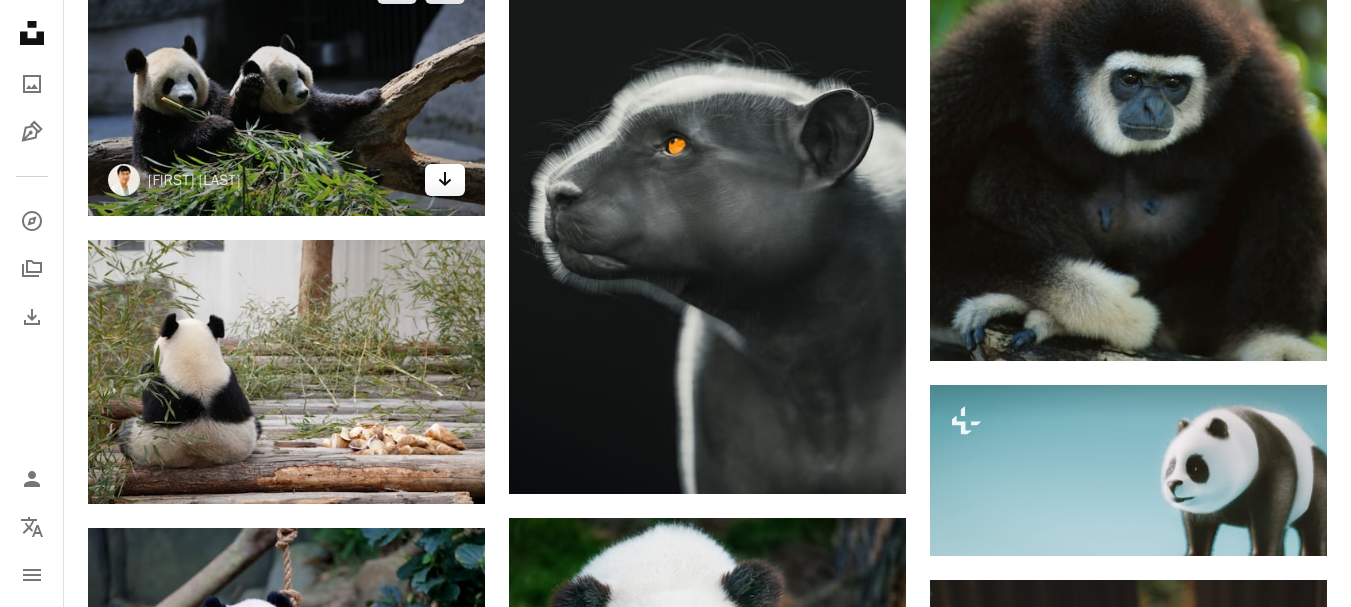 click 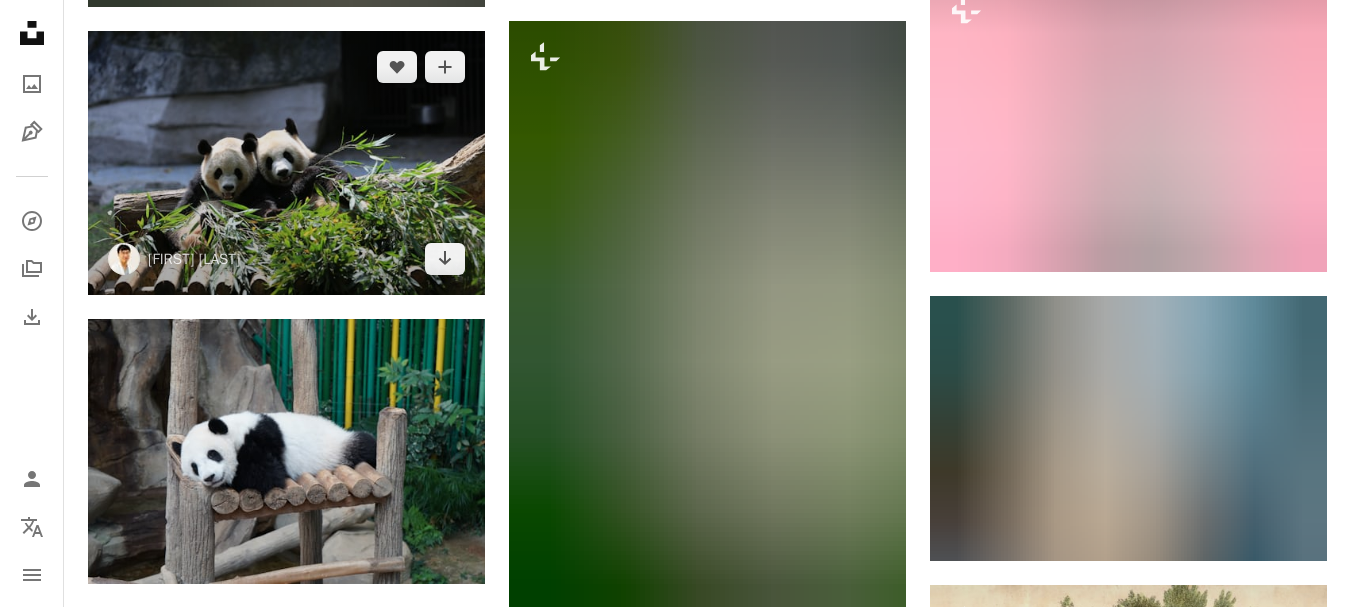 scroll, scrollTop: 10300, scrollLeft: 0, axis: vertical 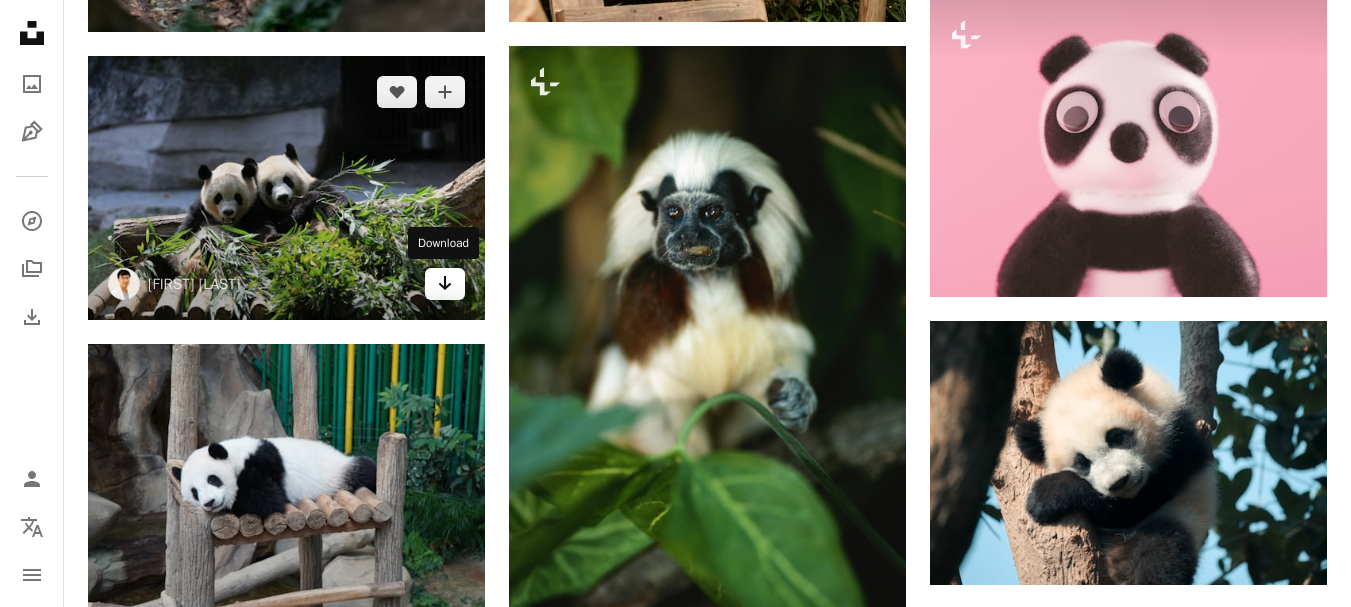 click on "Arrow pointing down" at bounding box center (445, 284) 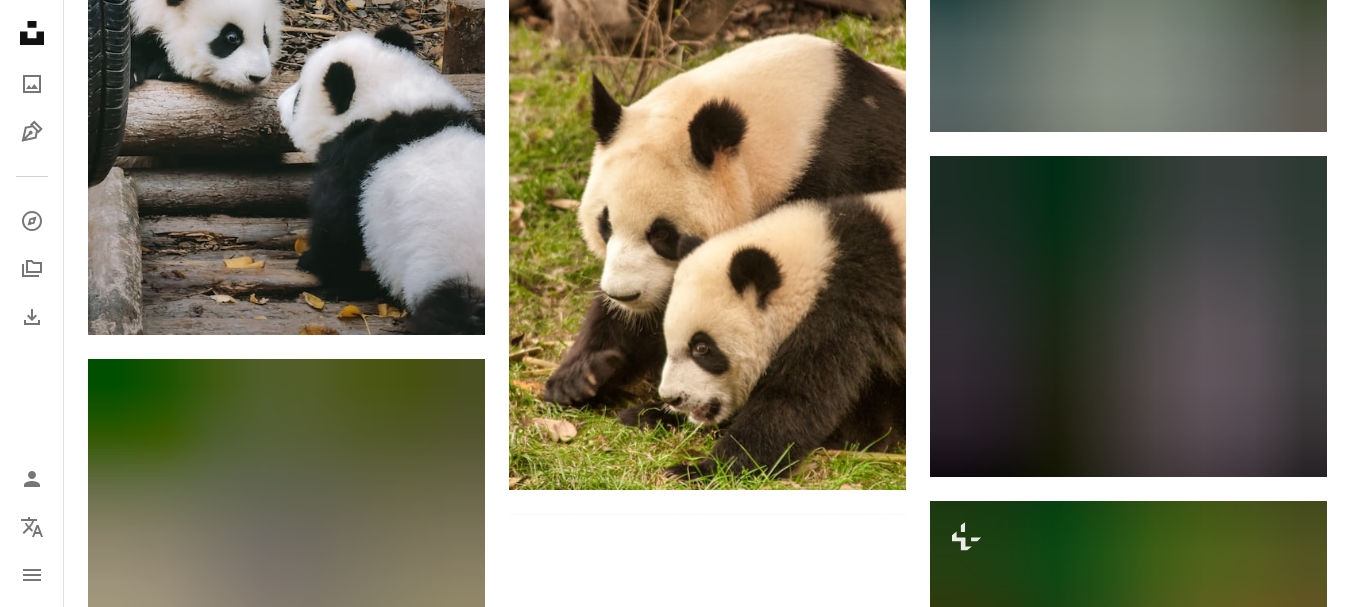 scroll, scrollTop: 11400, scrollLeft: 0, axis: vertical 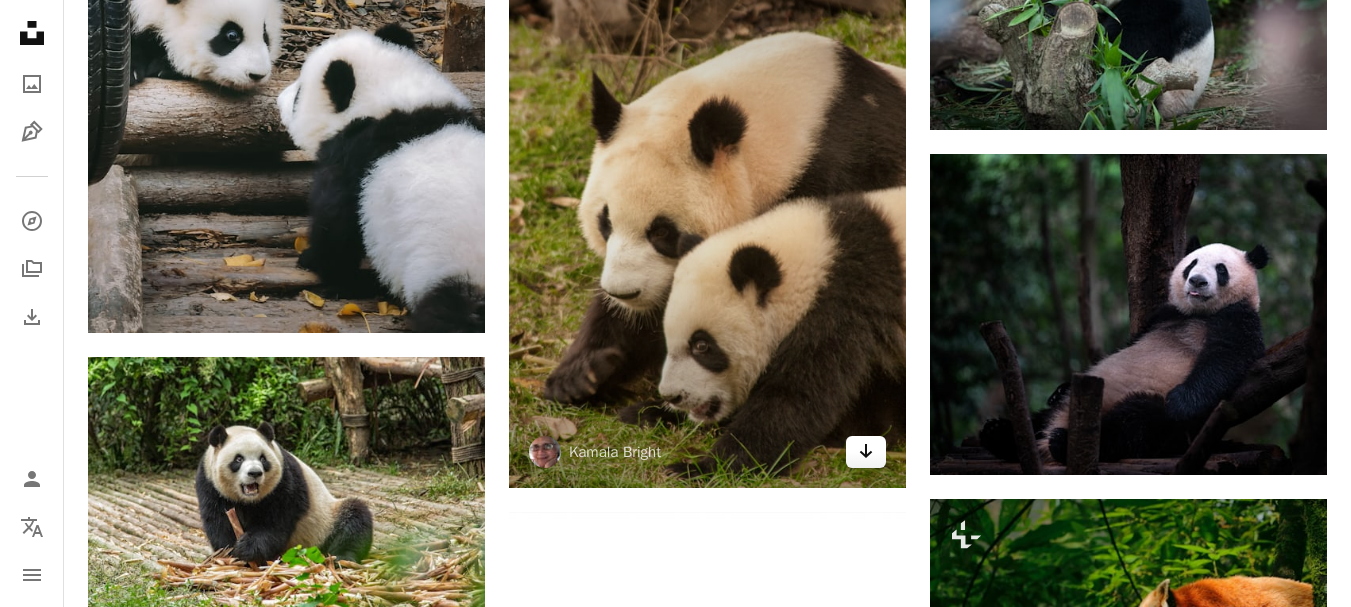 click on "Arrow pointing down" 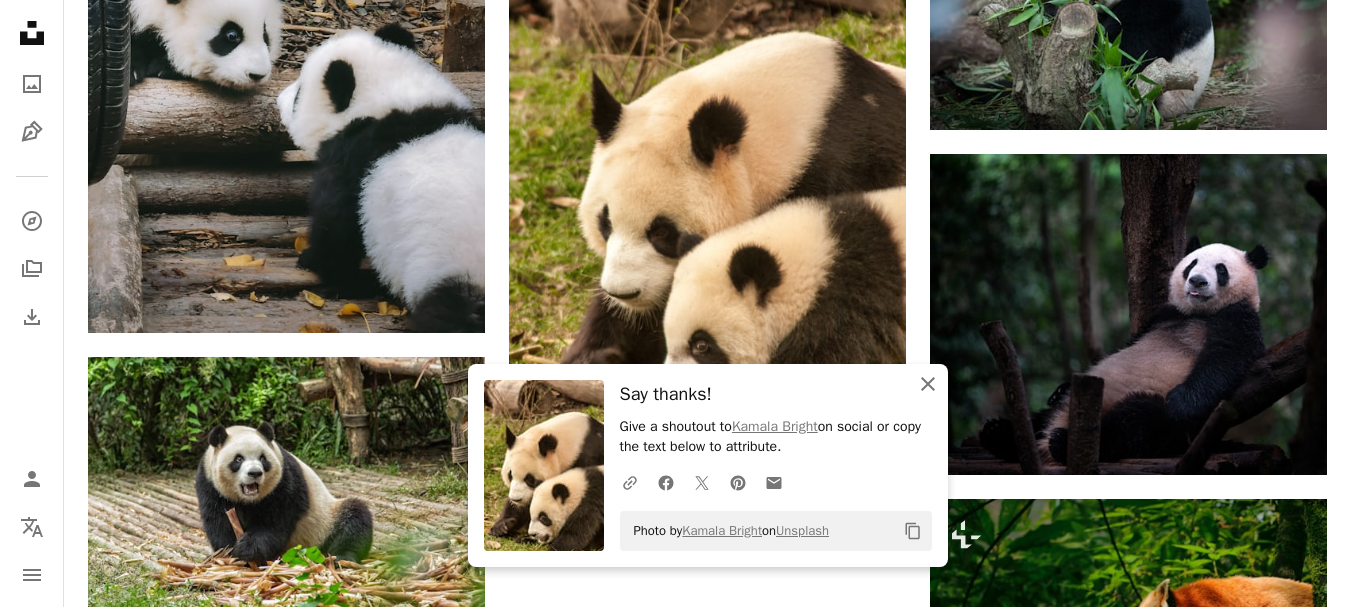 click on "An X shape" 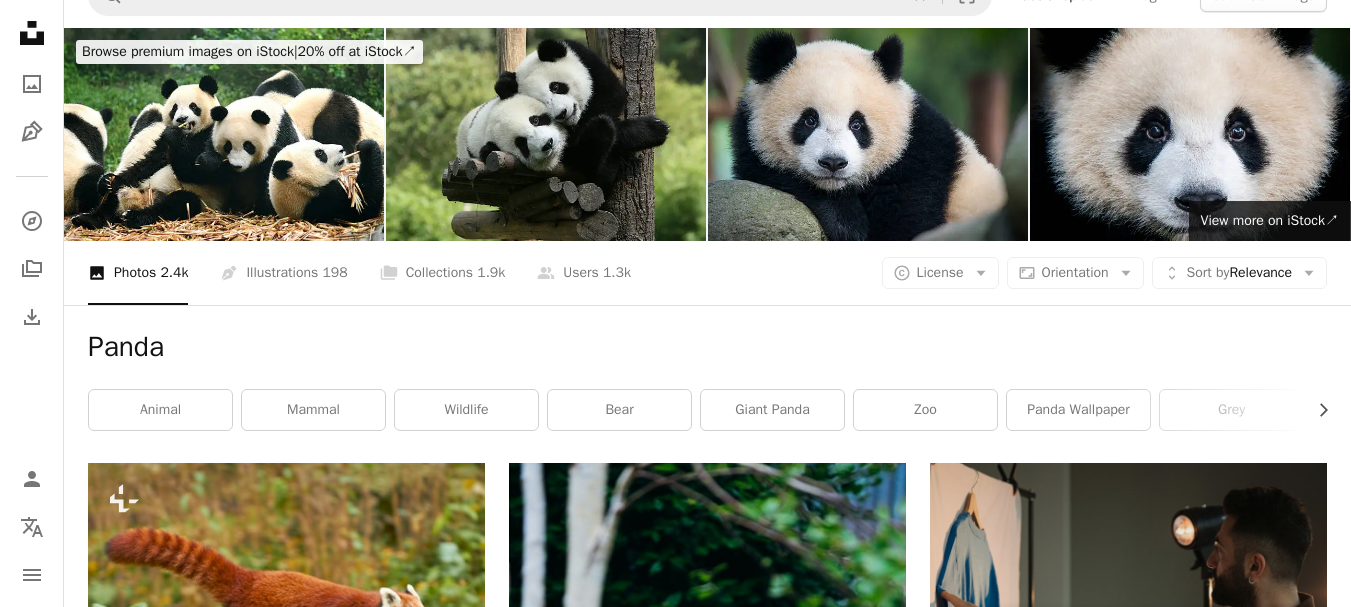 scroll, scrollTop: 0, scrollLeft: 0, axis: both 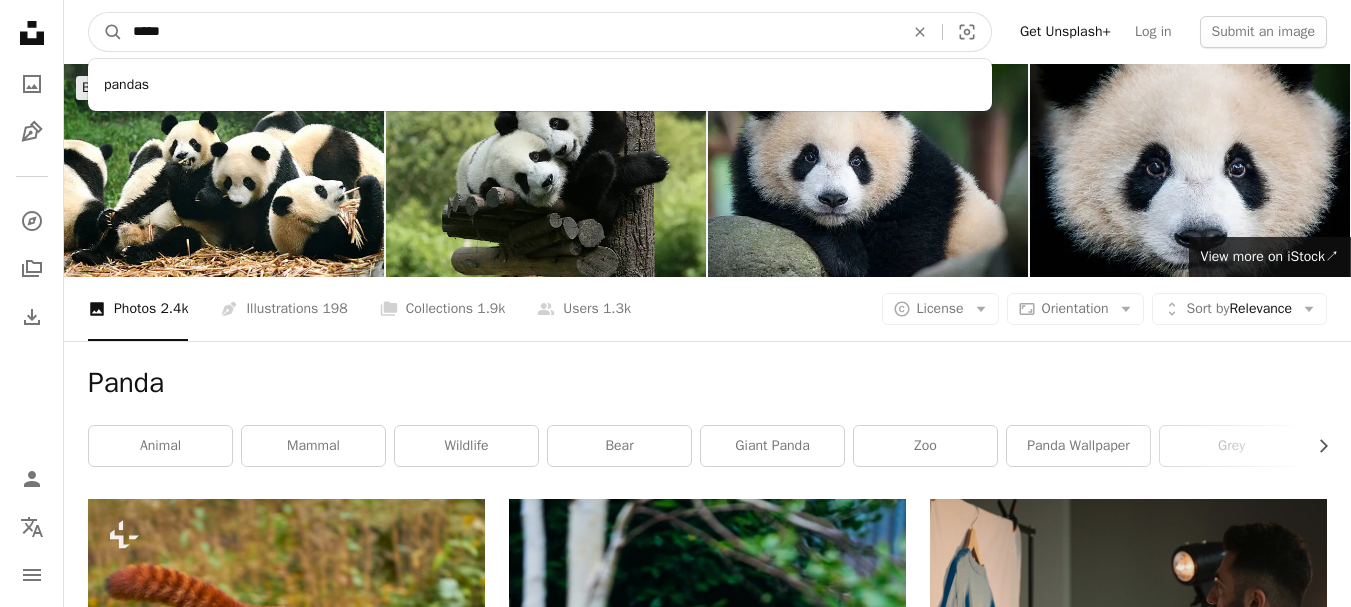 drag, startPoint x: 352, startPoint y: 34, endPoint x: 11, endPoint y: 33, distance: 341.00146 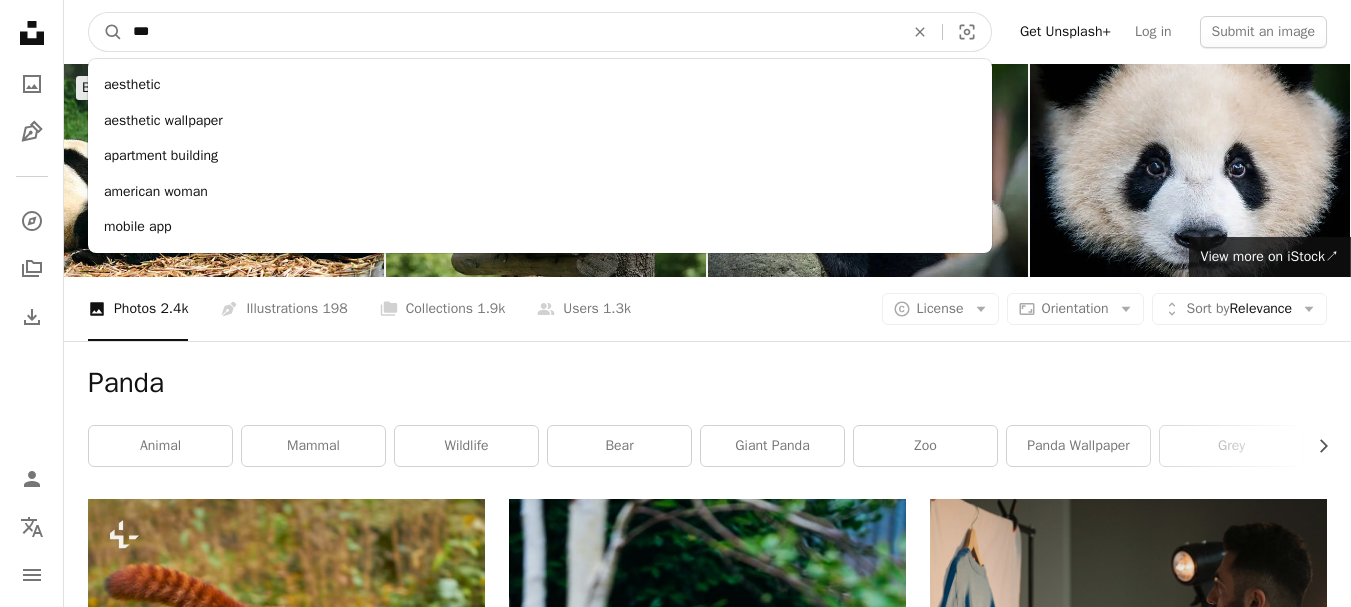 type on "***" 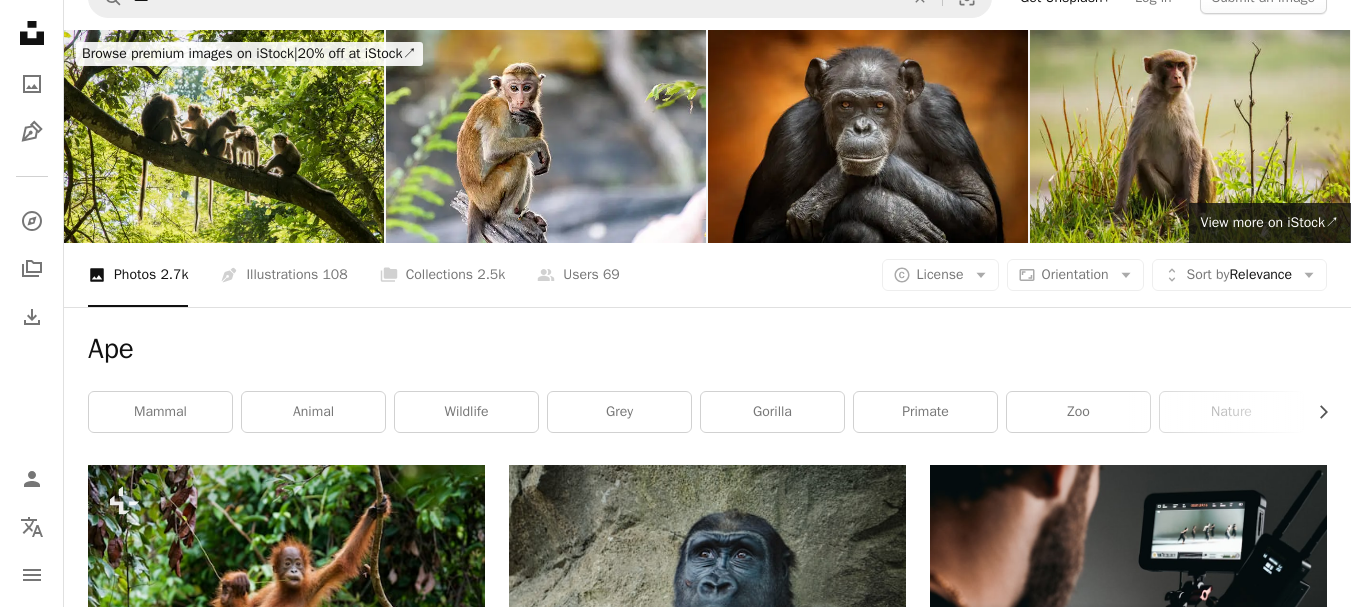 scroll, scrollTop: 0, scrollLeft: 0, axis: both 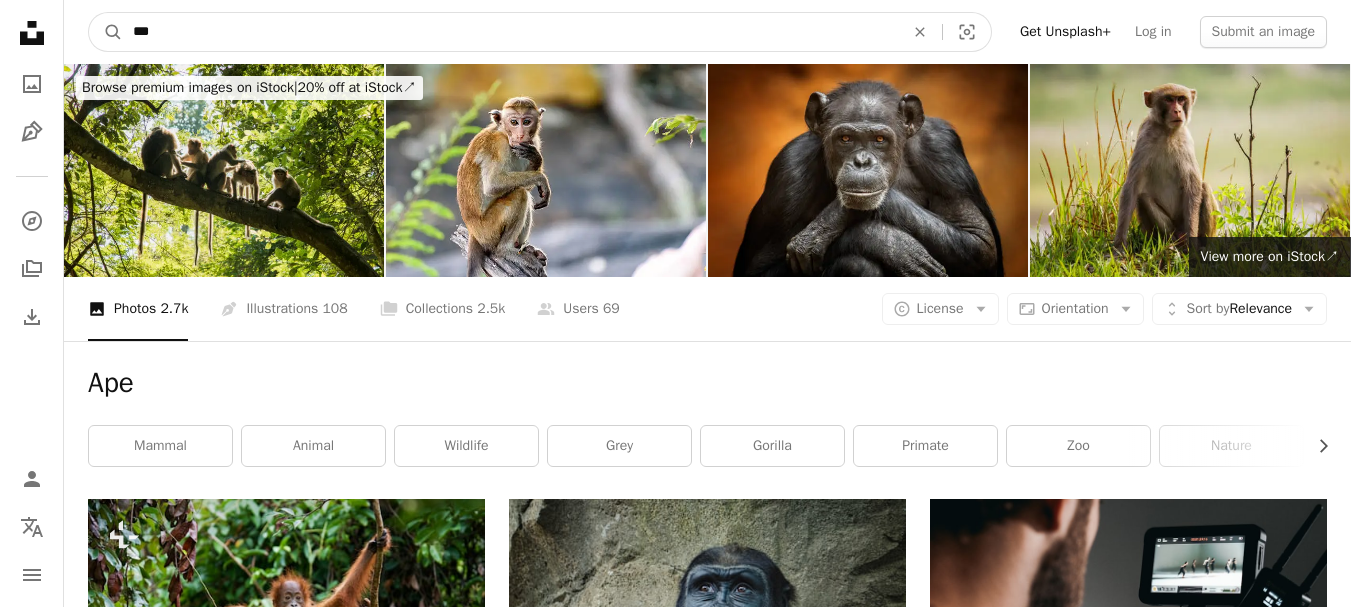 drag, startPoint x: 180, startPoint y: 20, endPoint x: 0, endPoint y: 0, distance: 181.1077 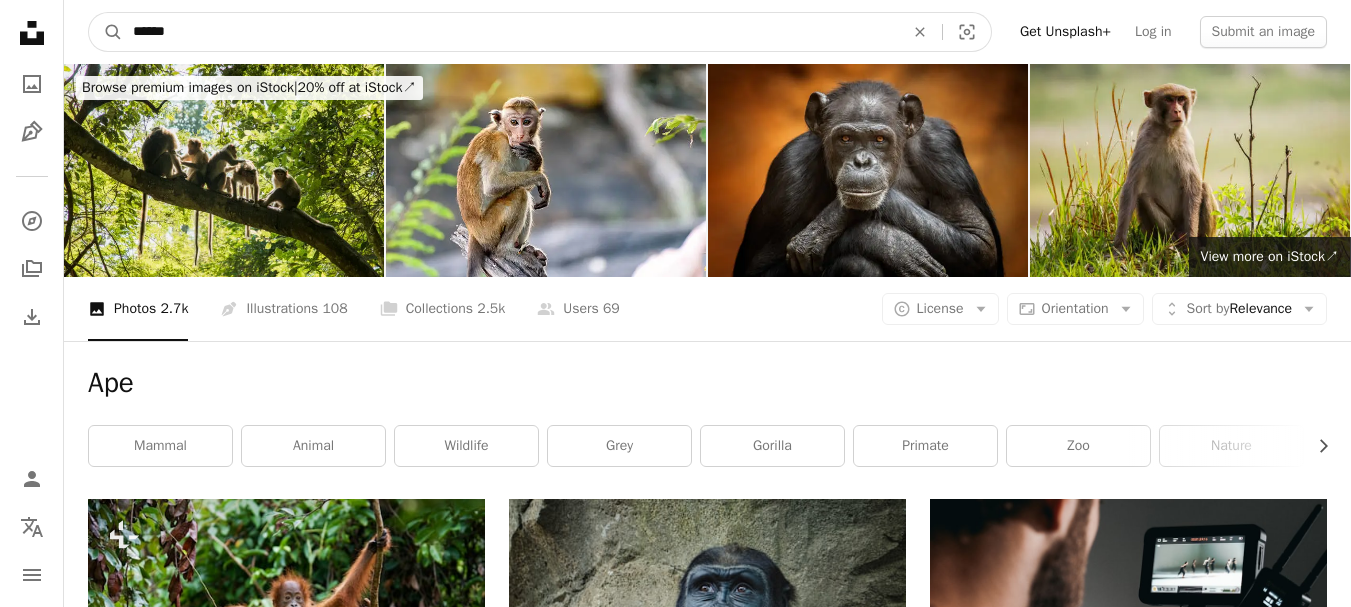 type on "******" 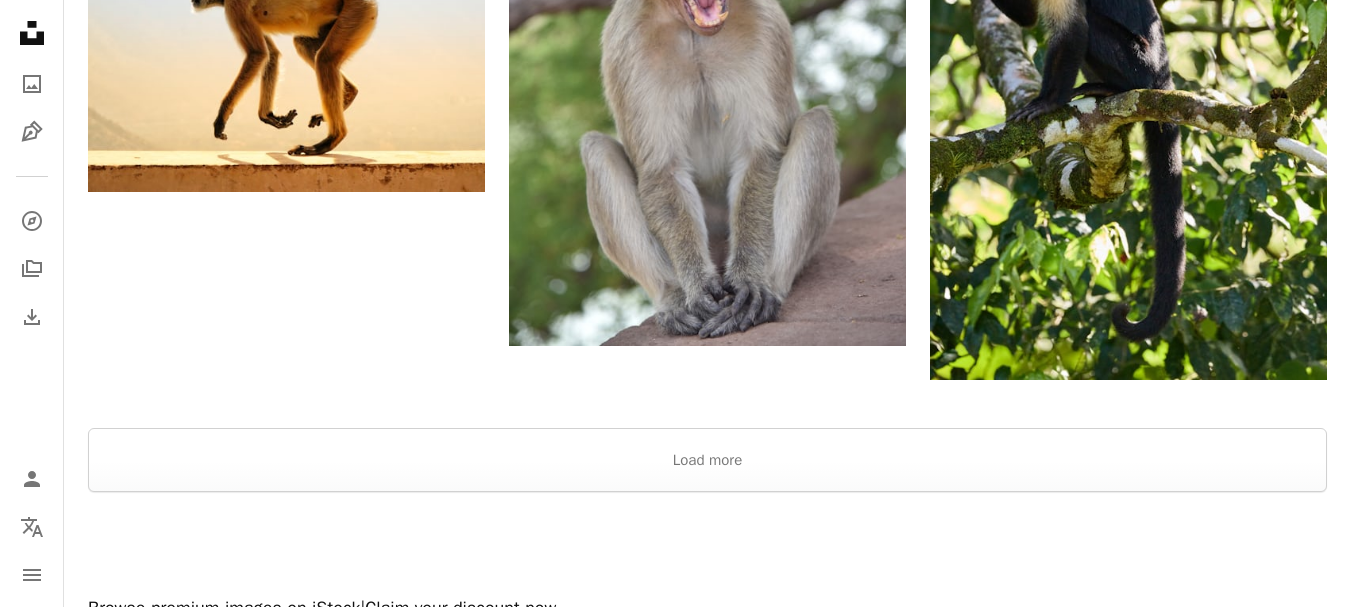scroll, scrollTop: 3400, scrollLeft: 0, axis: vertical 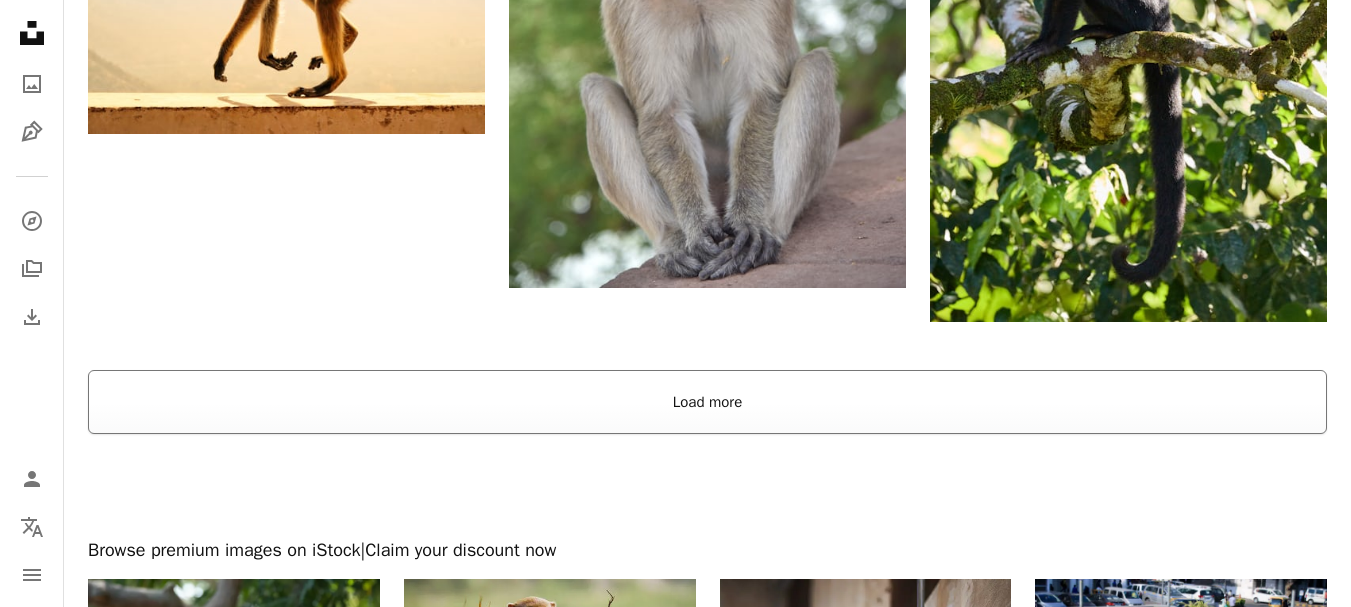 click on "Load more" at bounding box center (707, 402) 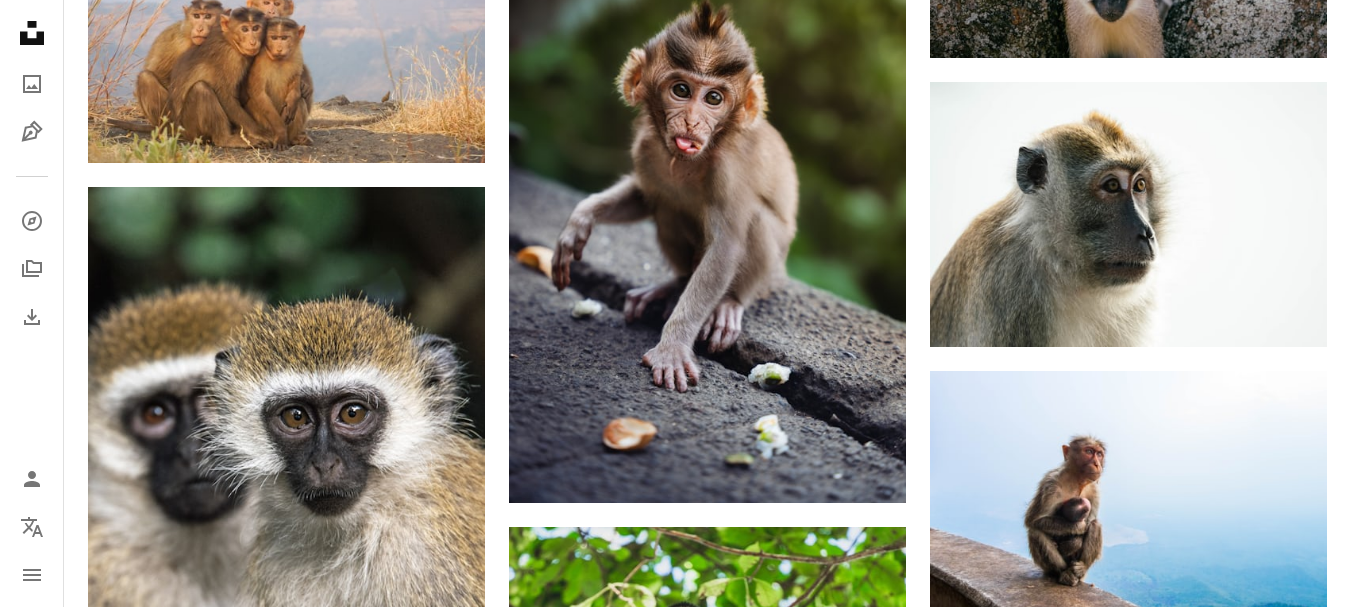 scroll, scrollTop: 13000, scrollLeft: 0, axis: vertical 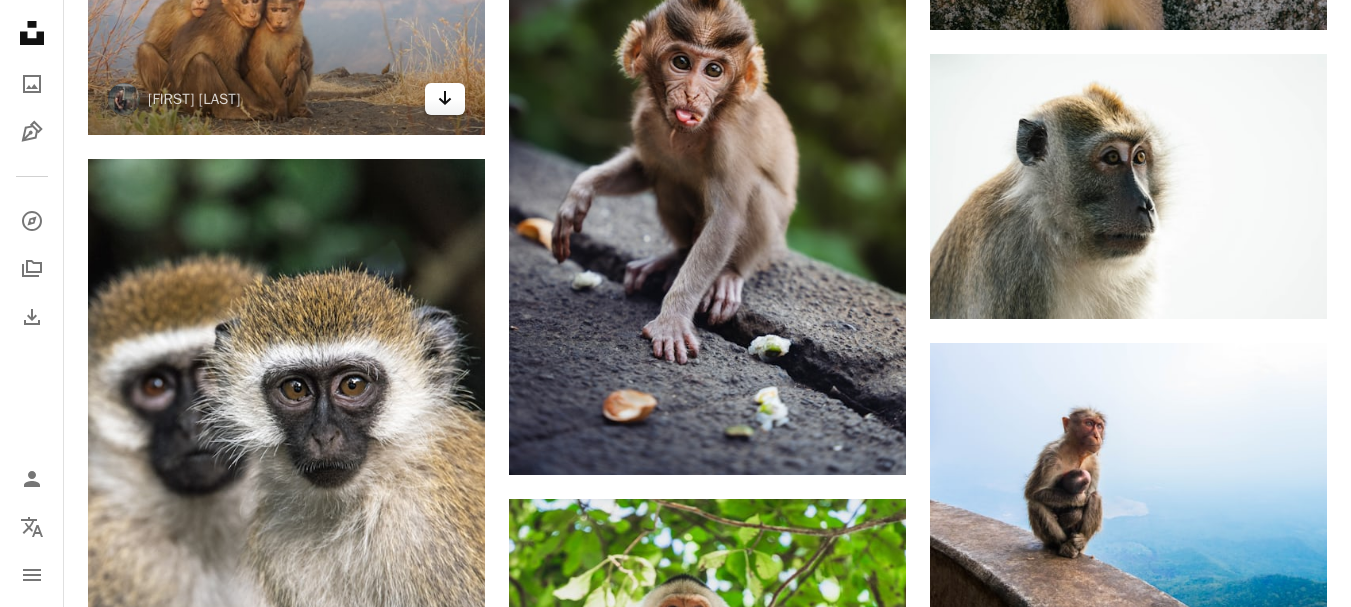 click on "Arrow pointing down" 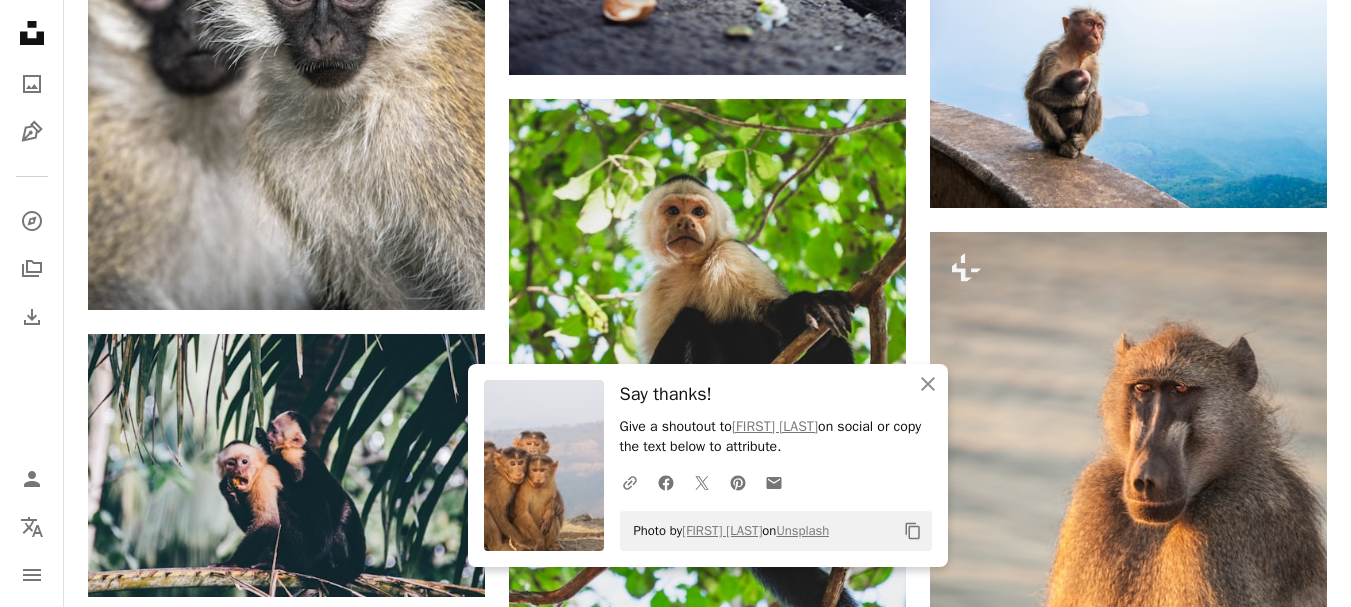 scroll, scrollTop: 13700, scrollLeft: 0, axis: vertical 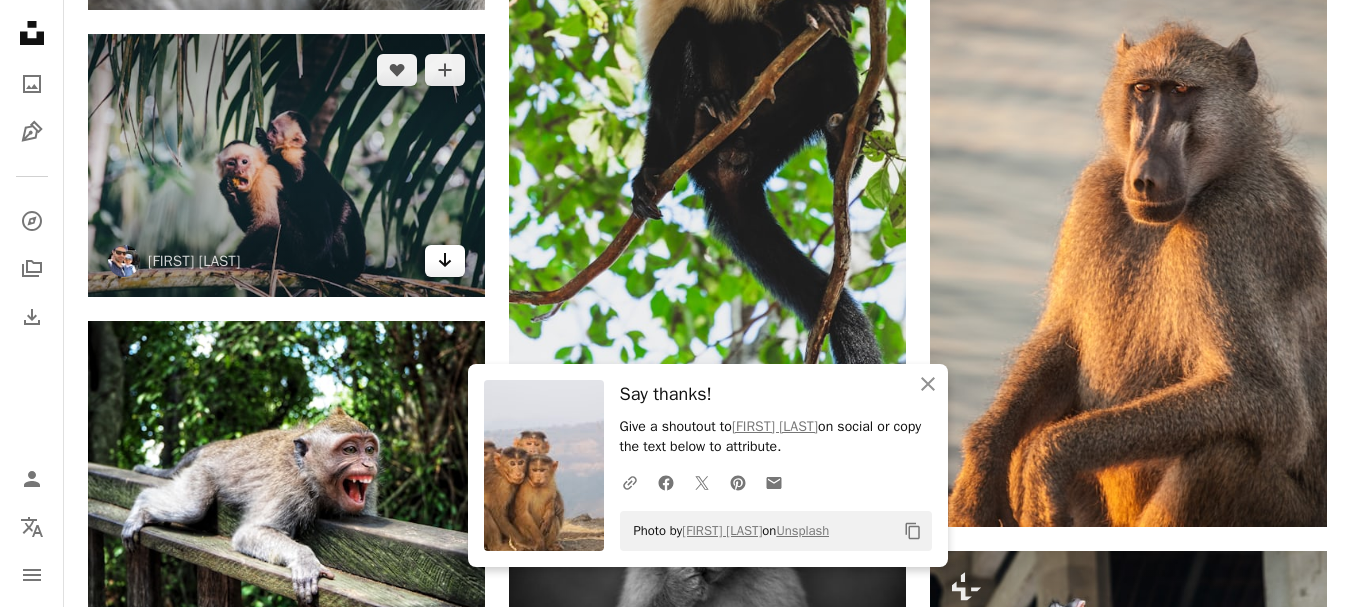click on "Arrow pointing down" 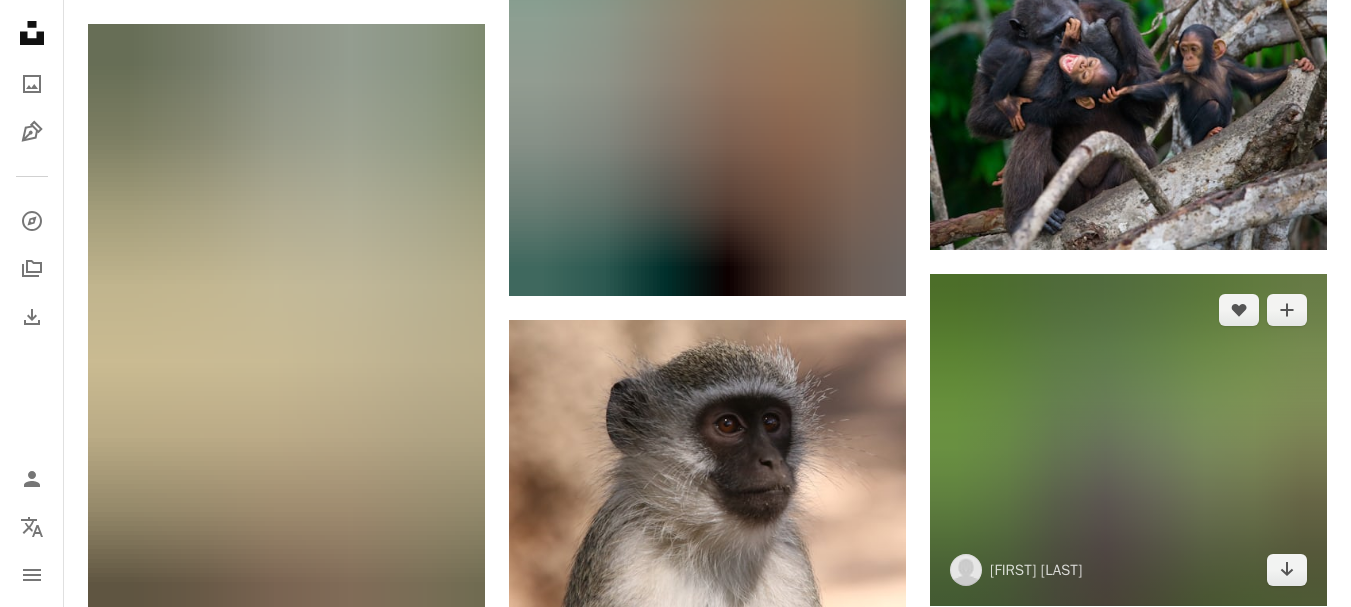 scroll, scrollTop: 15400, scrollLeft: 0, axis: vertical 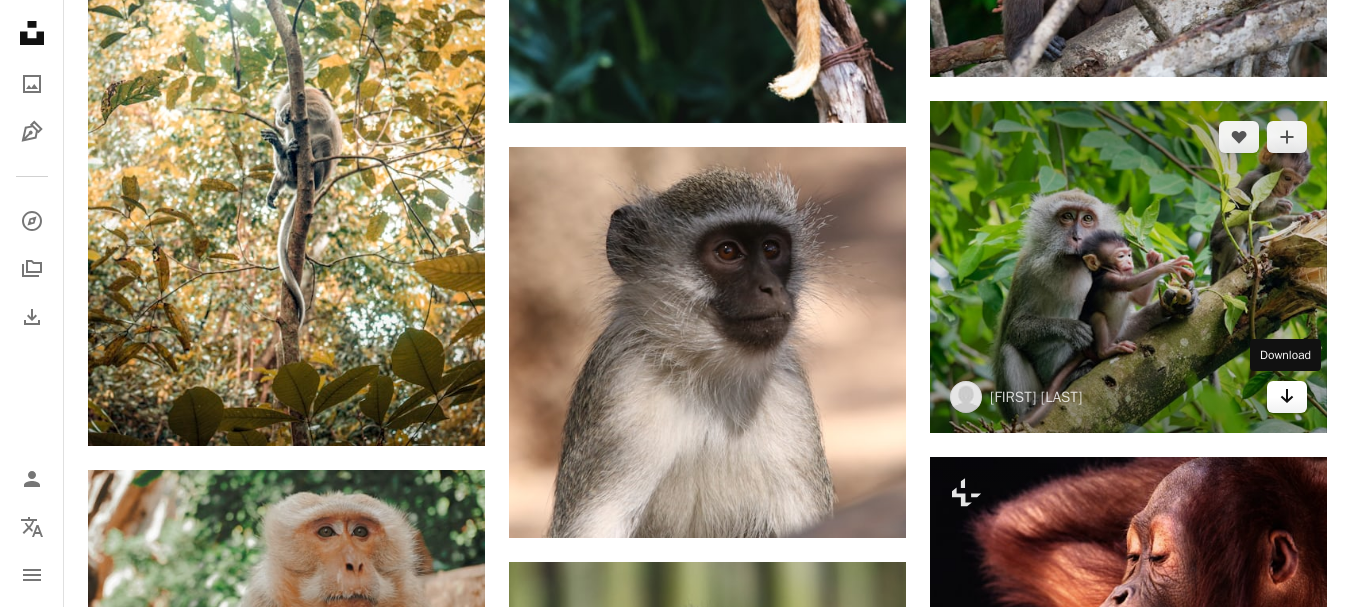click on "Arrow pointing down" 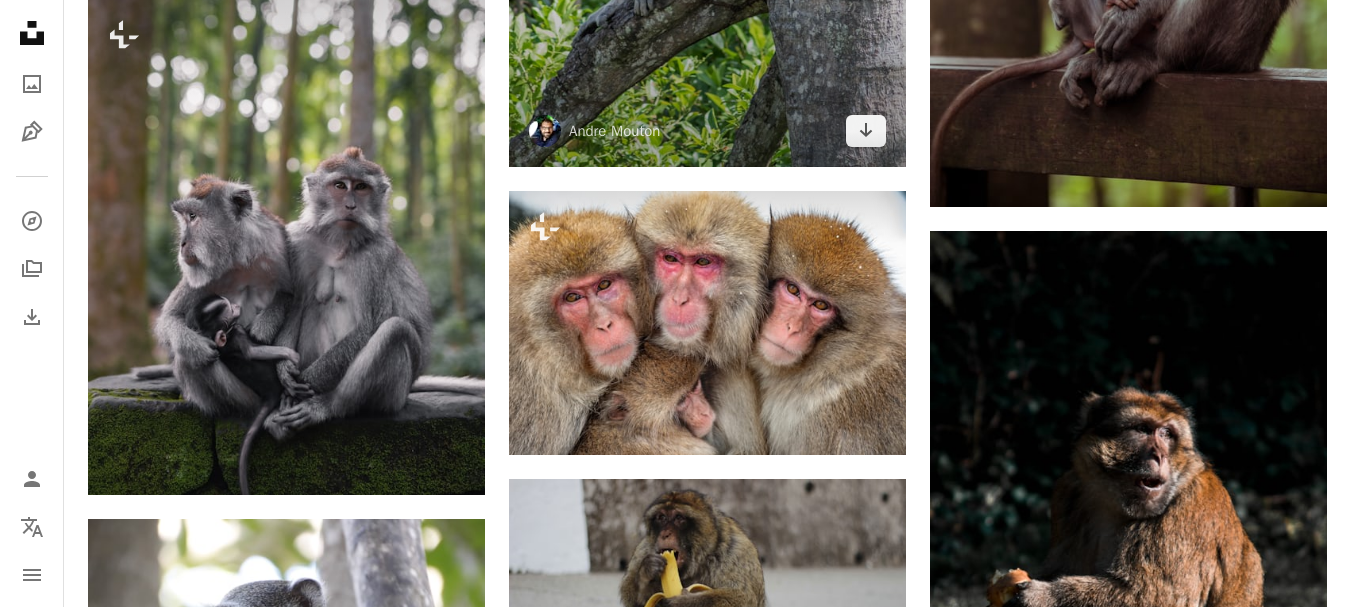 scroll, scrollTop: 18000, scrollLeft: 0, axis: vertical 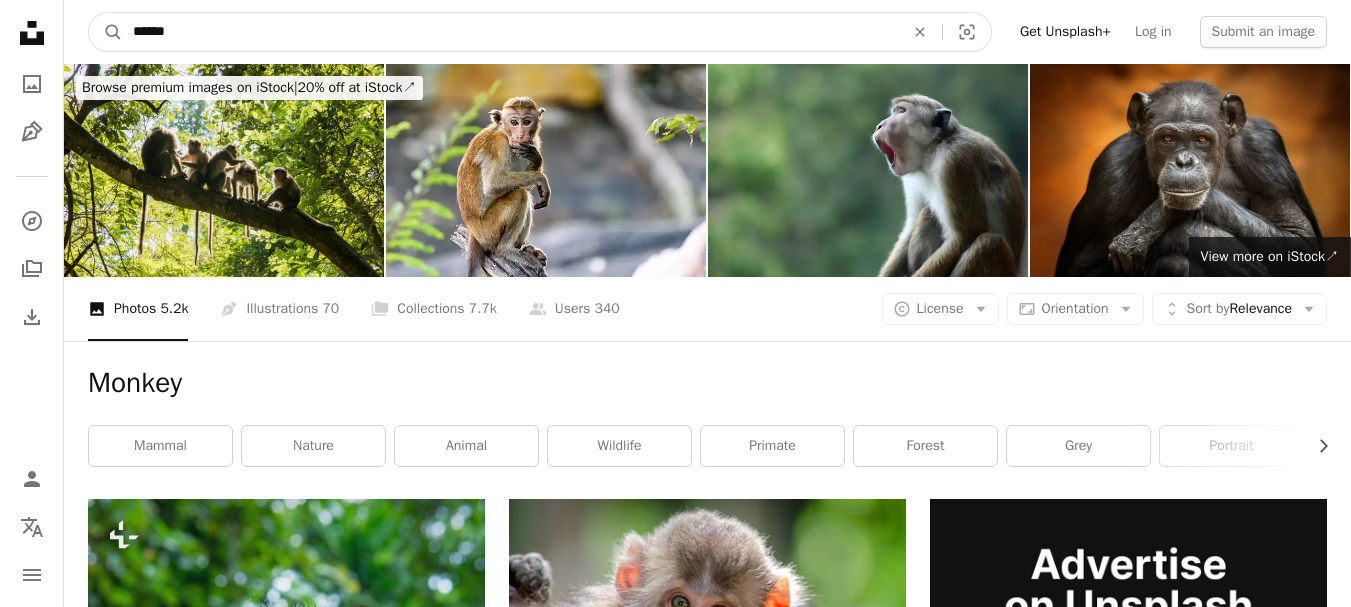 drag, startPoint x: 288, startPoint y: 37, endPoint x: 0, endPoint y: -51, distance: 301.14447 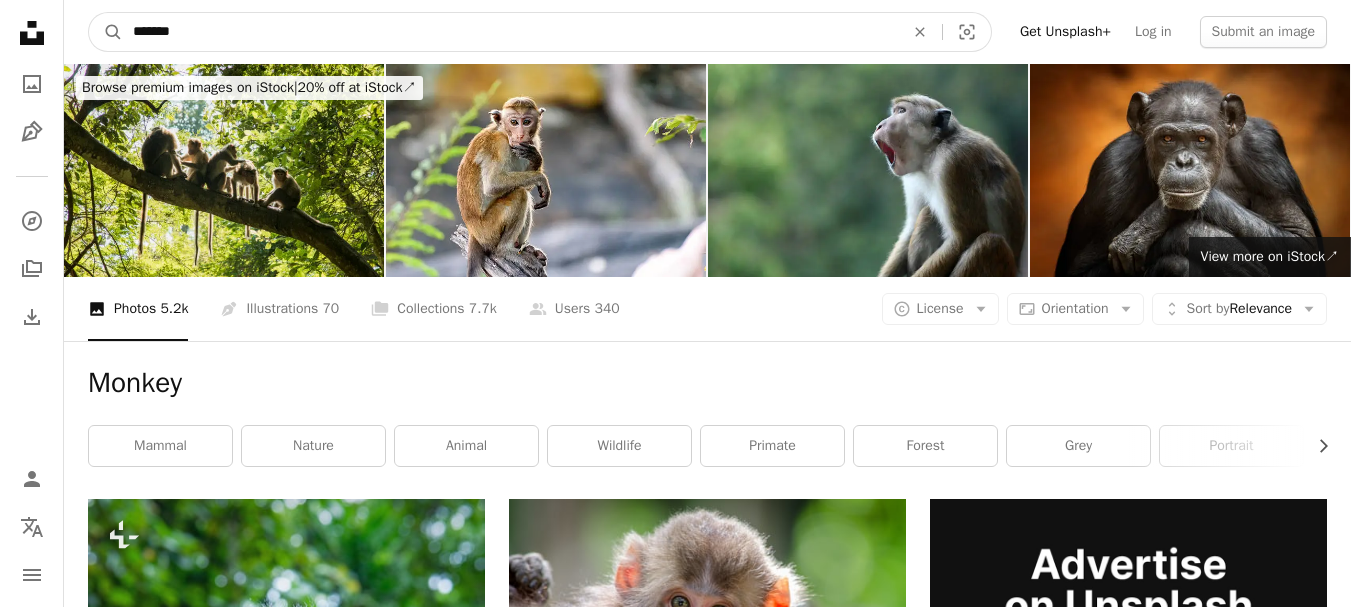 type on "*******" 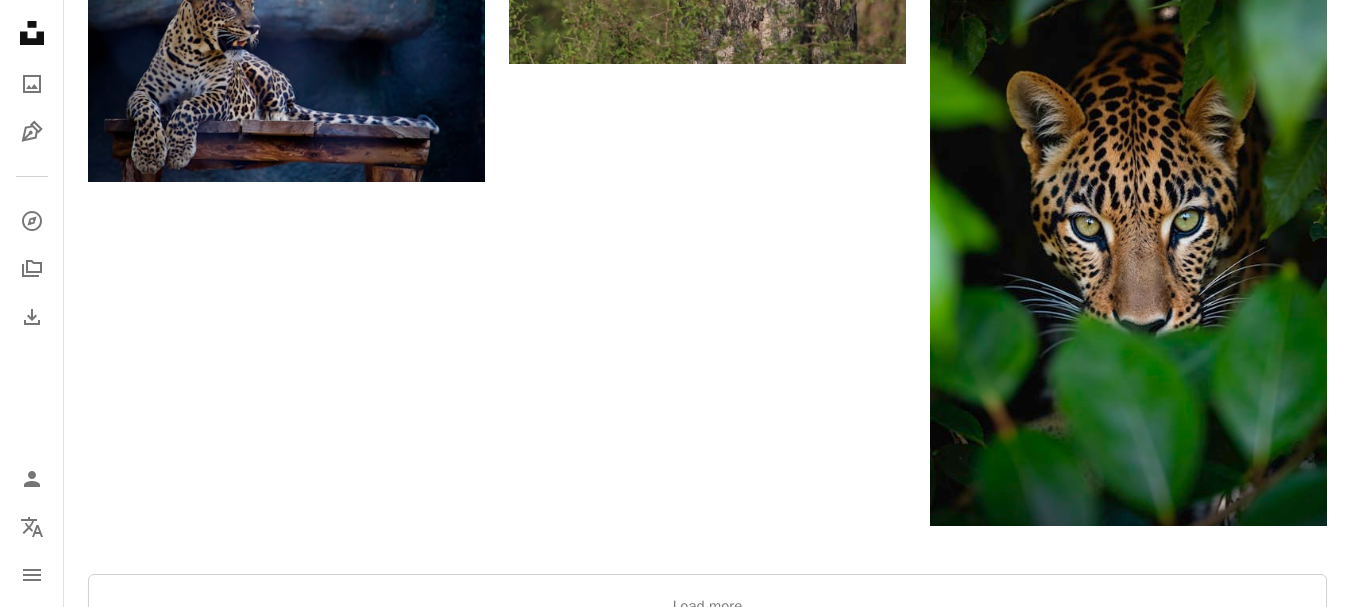 scroll, scrollTop: 3300, scrollLeft: 0, axis: vertical 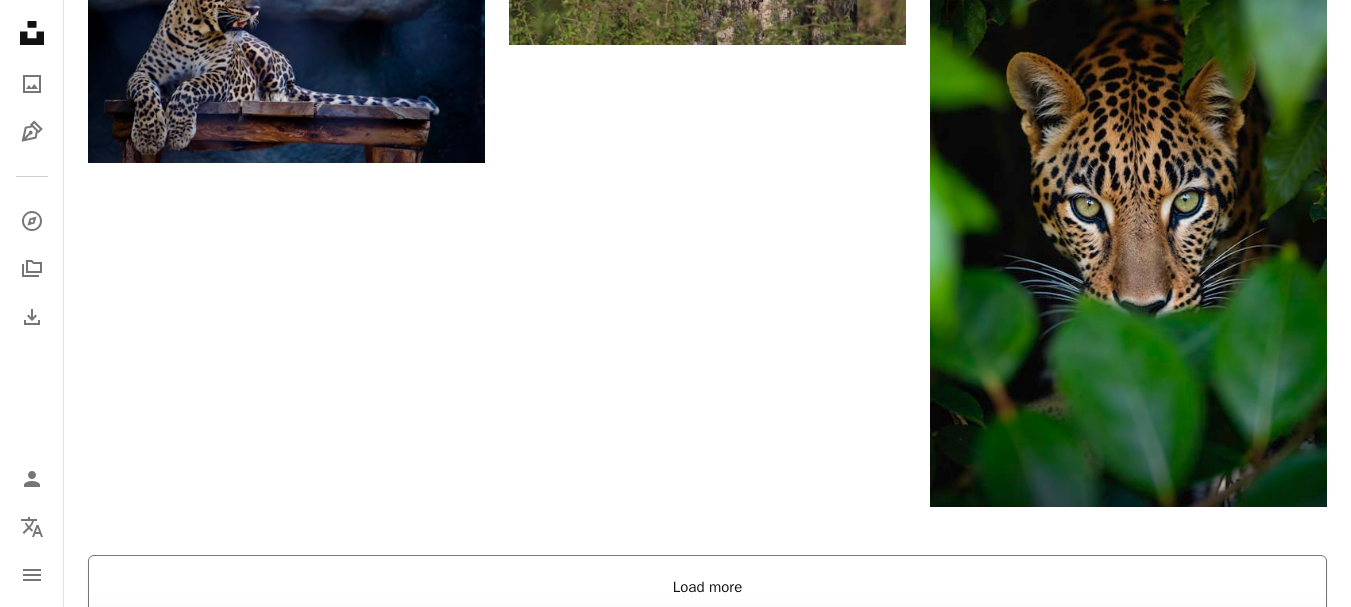 click on "Load more" at bounding box center (707, 587) 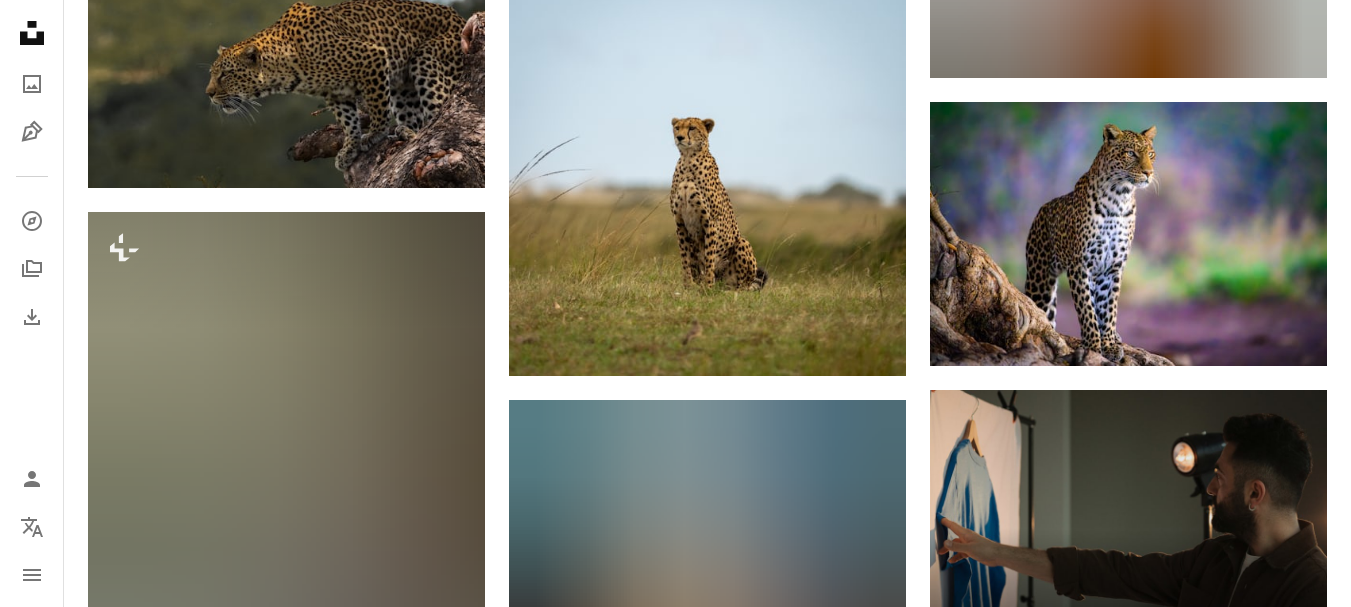 scroll, scrollTop: 8400, scrollLeft: 0, axis: vertical 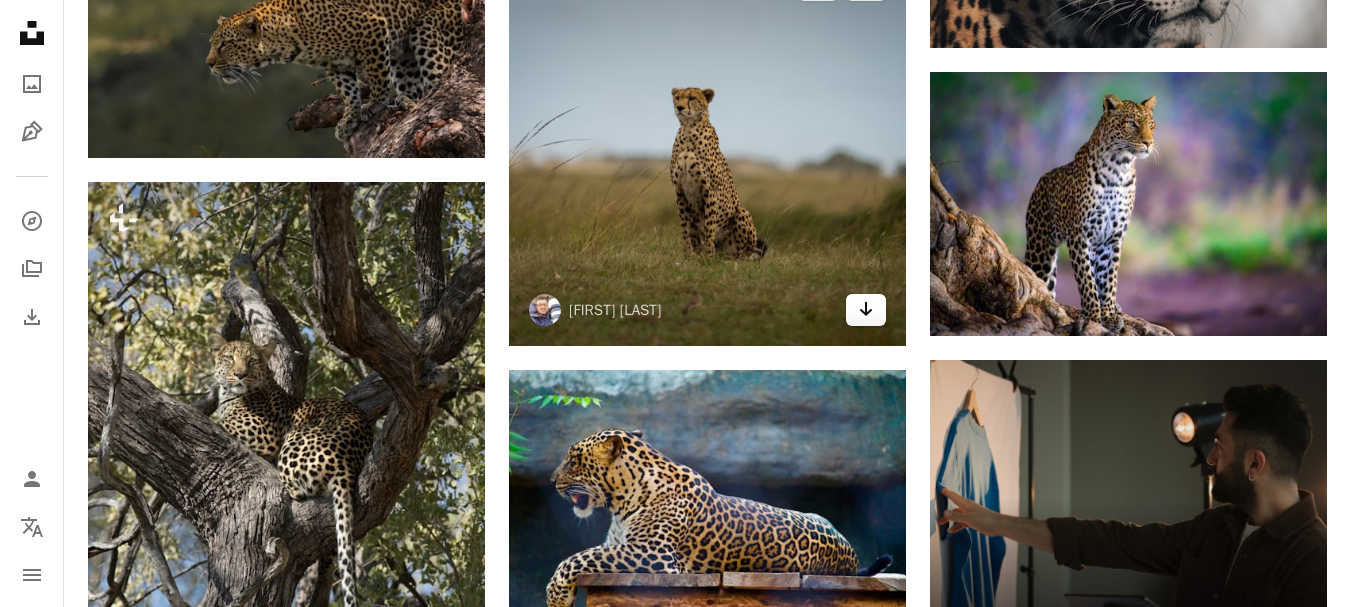 click on "Arrow pointing down" 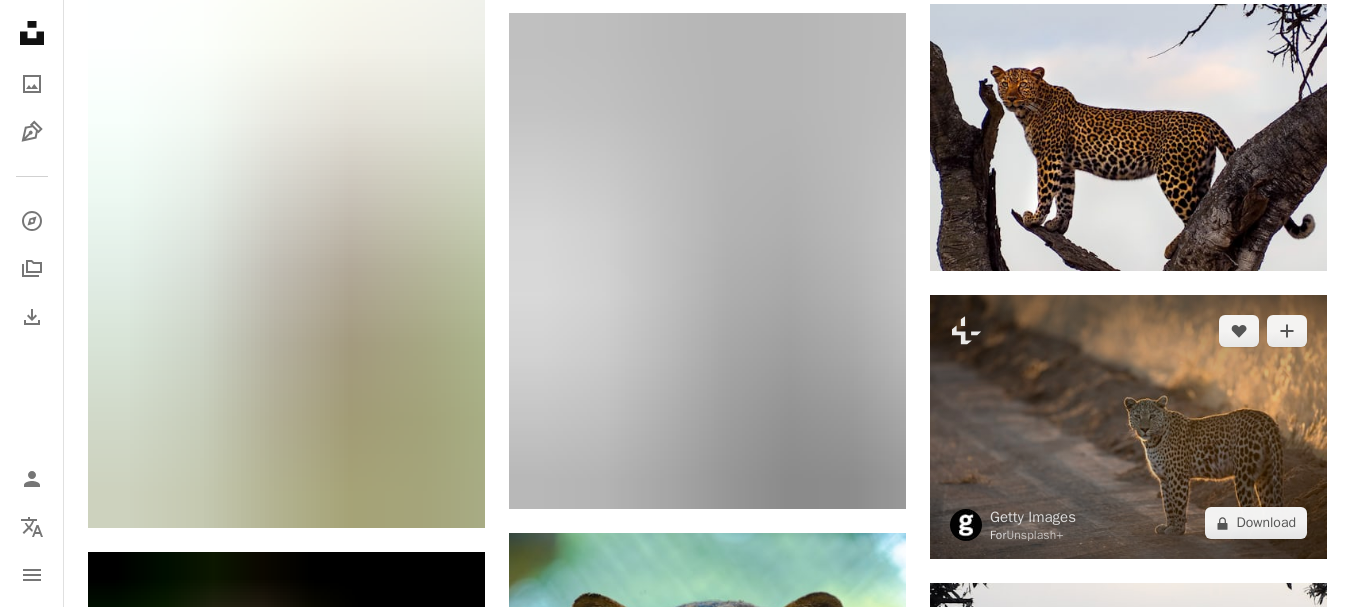 scroll, scrollTop: 10300, scrollLeft: 0, axis: vertical 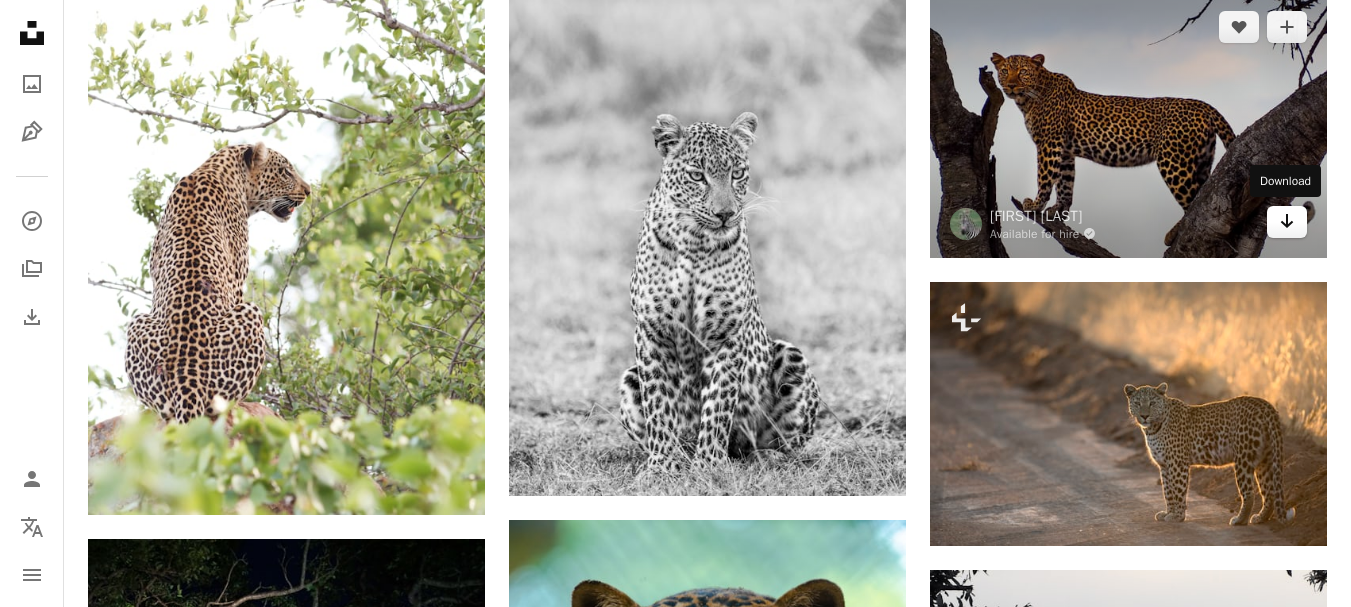 click 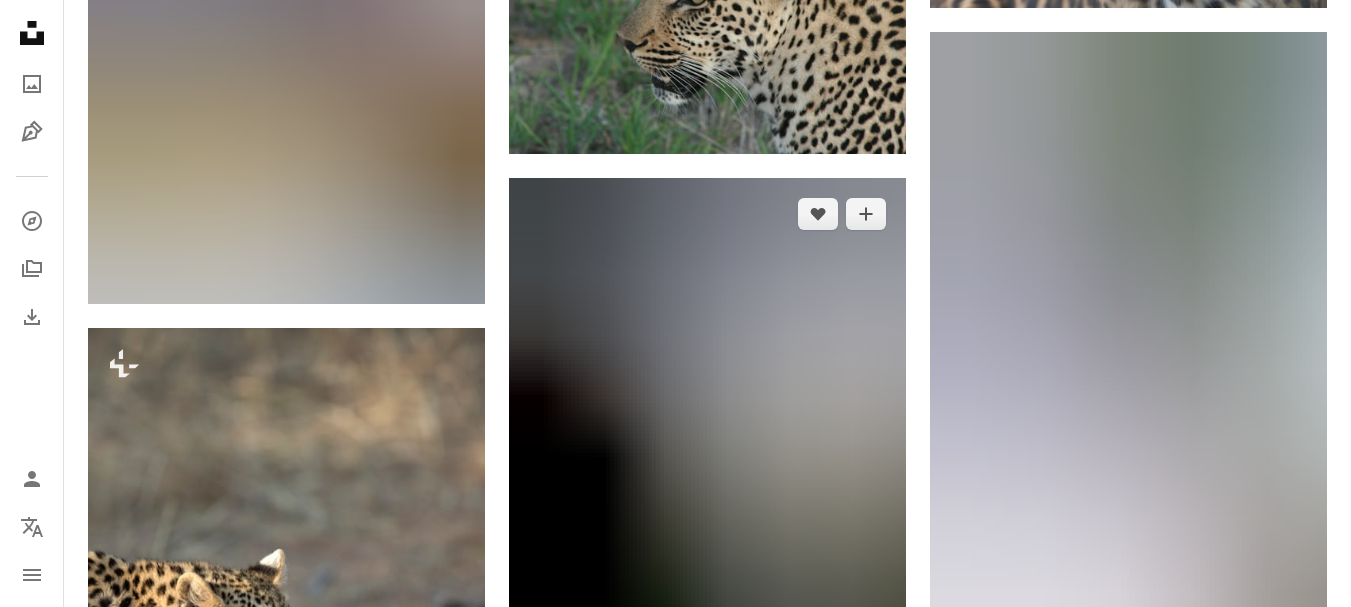 scroll, scrollTop: 20100, scrollLeft: 0, axis: vertical 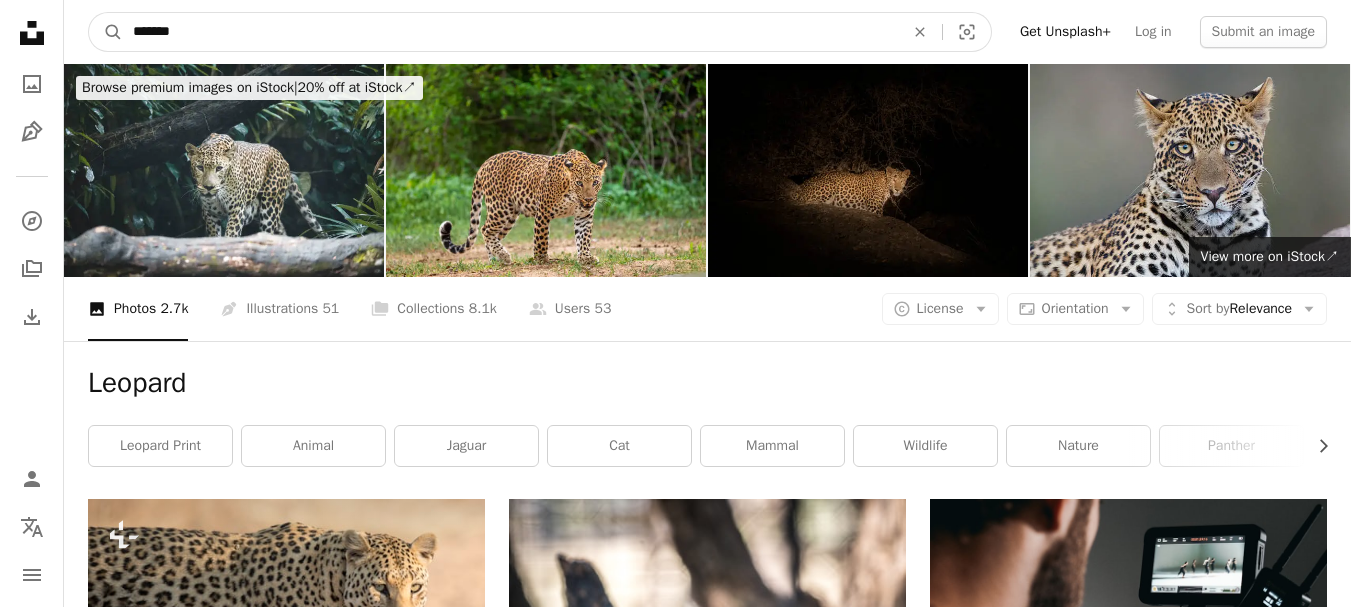 drag, startPoint x: 421, startPoint y: 27, endPoint x: 19, endPoint y: 29, distance: 402.00497 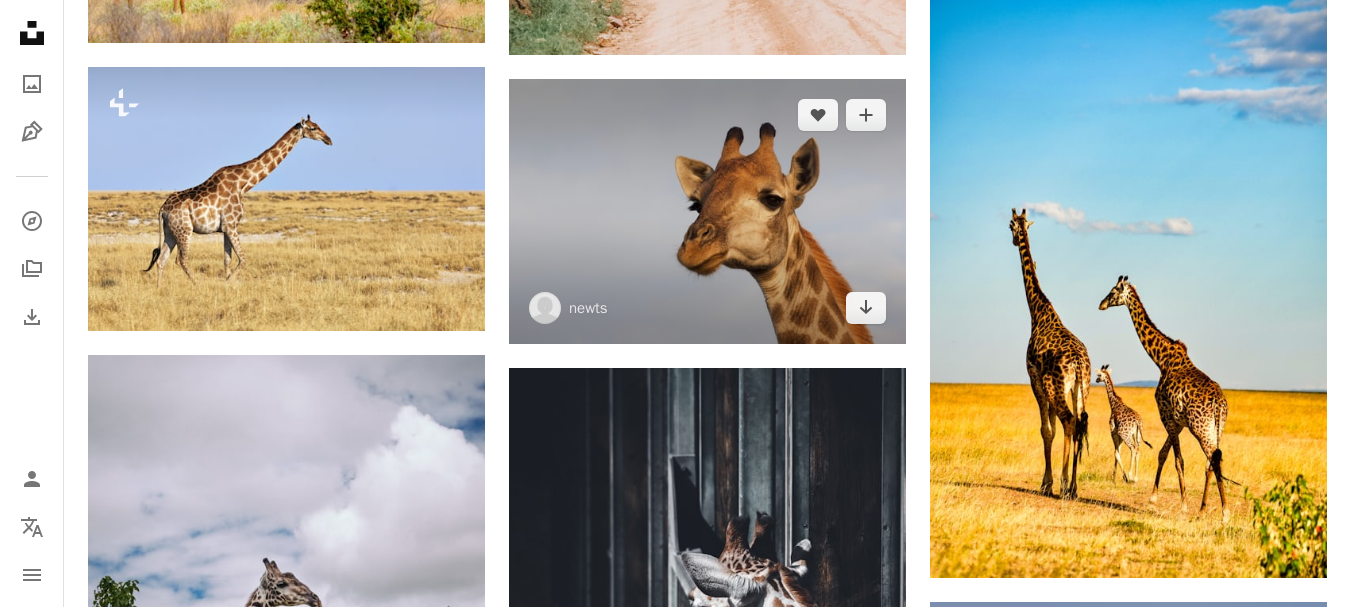 scroll, scrollTop: 12700, scrollLeft: 0, axis: vertical 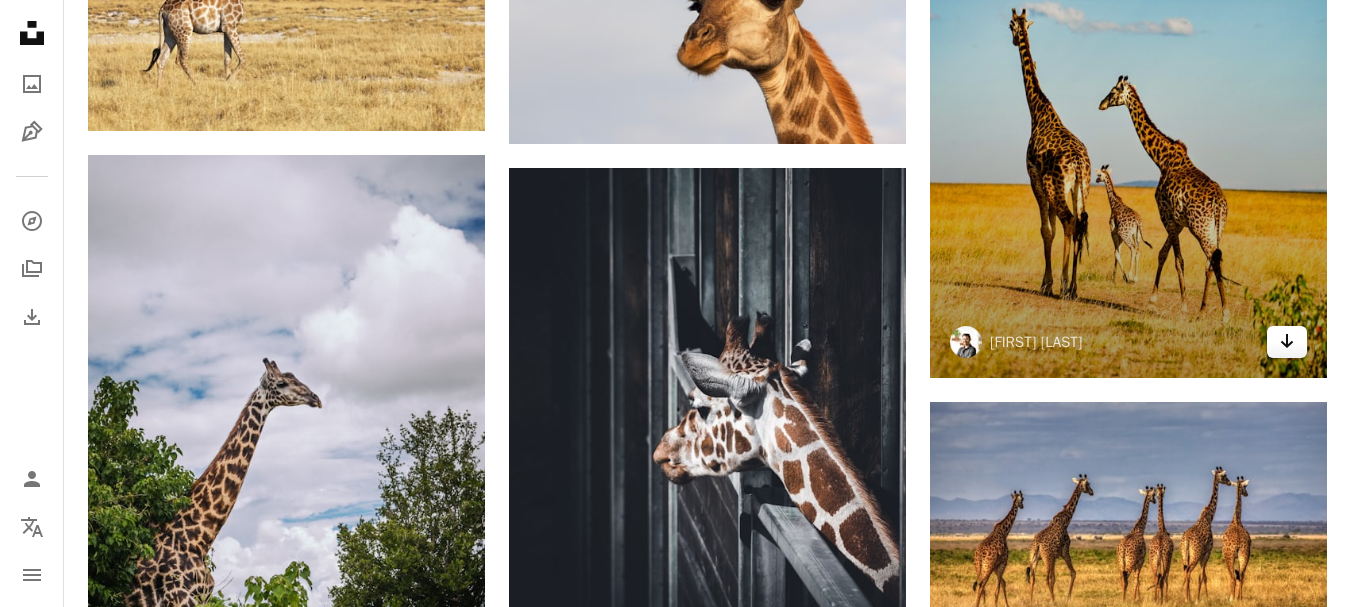 click on "Arrow pointing down" at bounding box center [1287, 342] 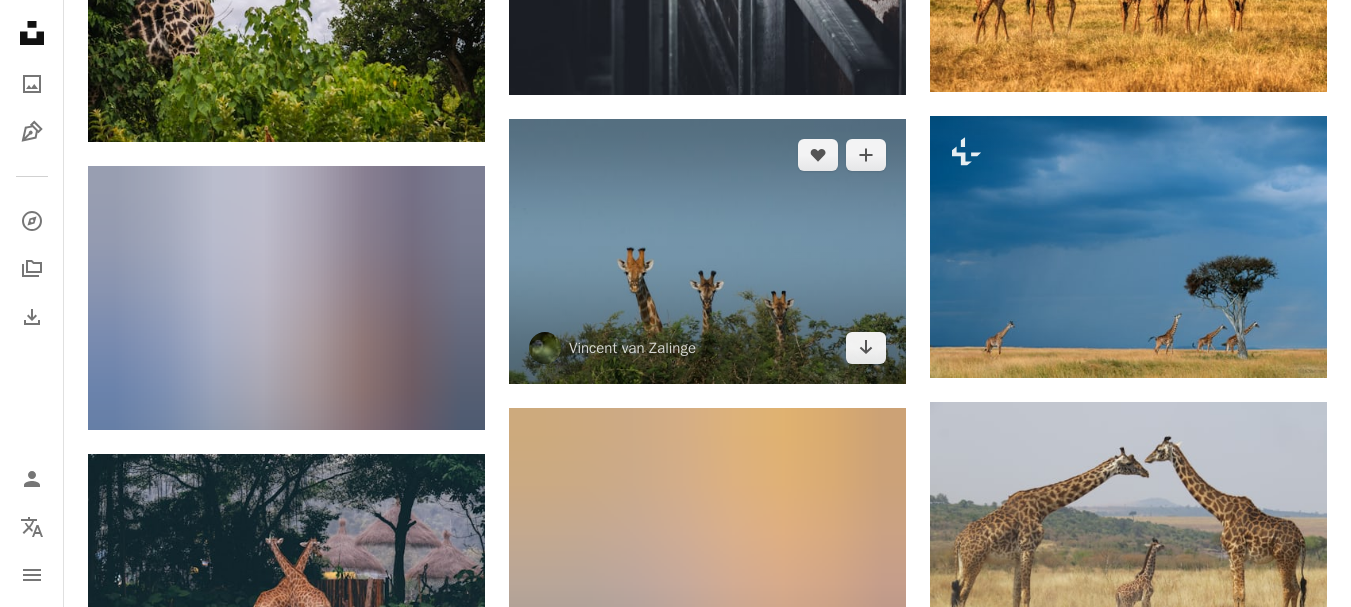 scroll, scrollTop: 13900, scrollLeft: 0, axis: vertical 